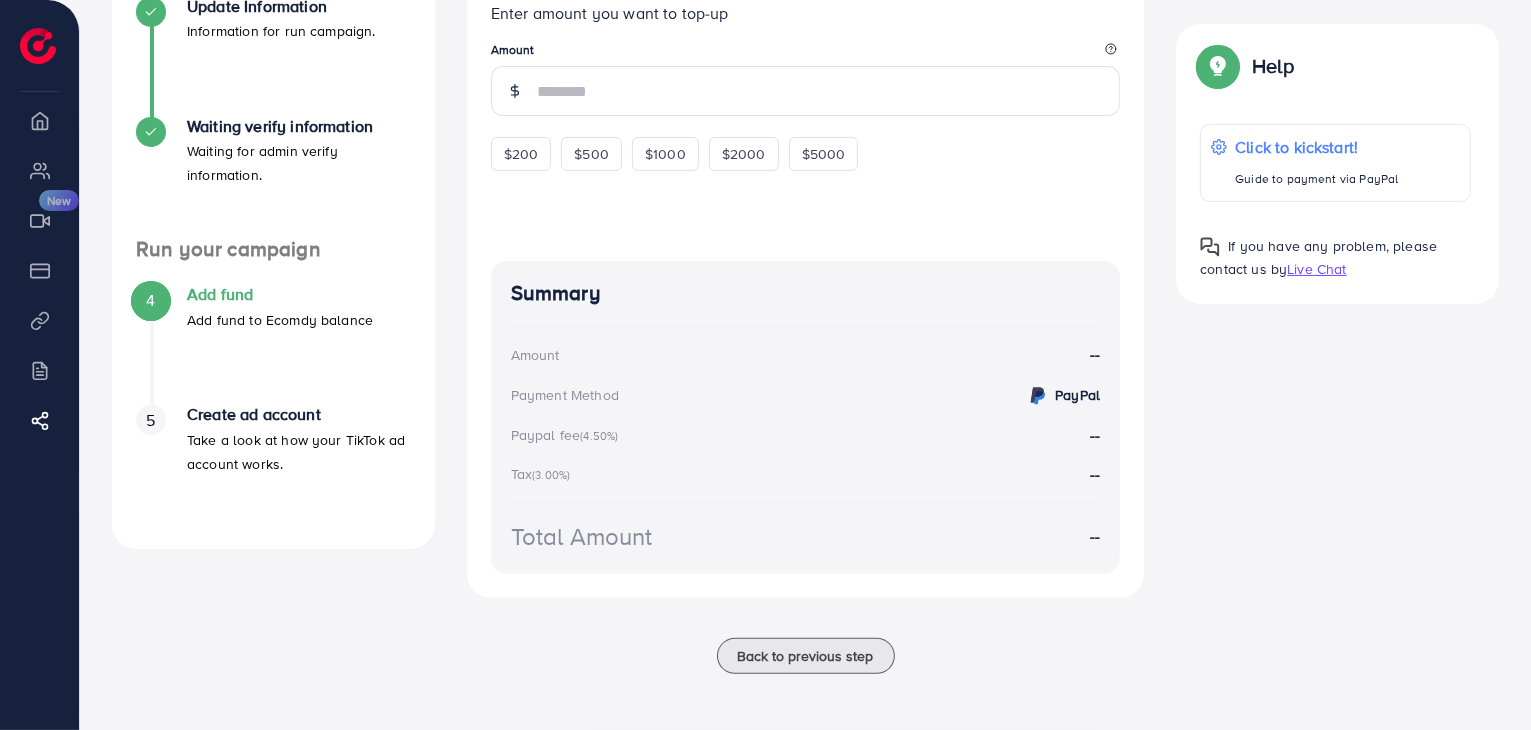 scroll, scrollTop: 0, scrollLeft: 0, axis: both 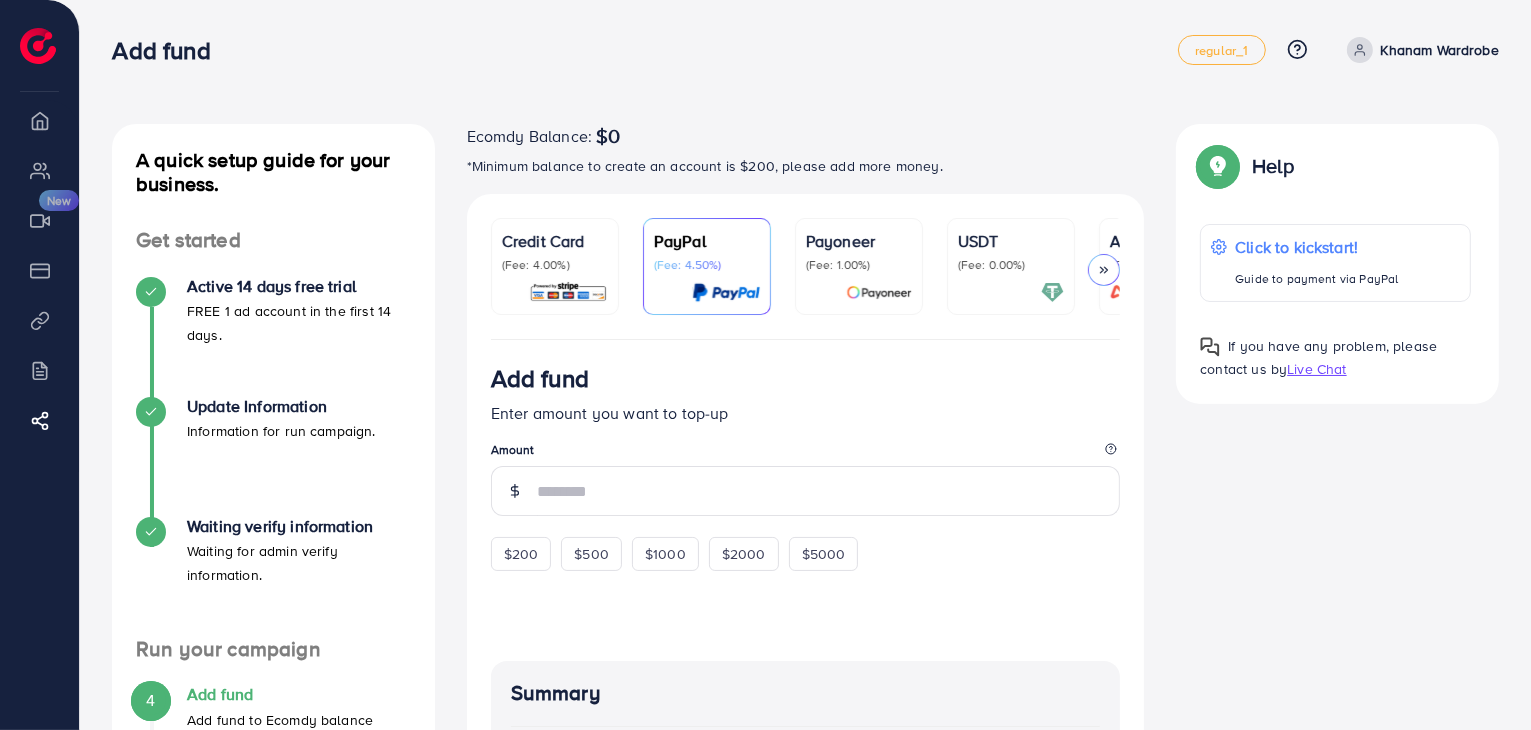 click 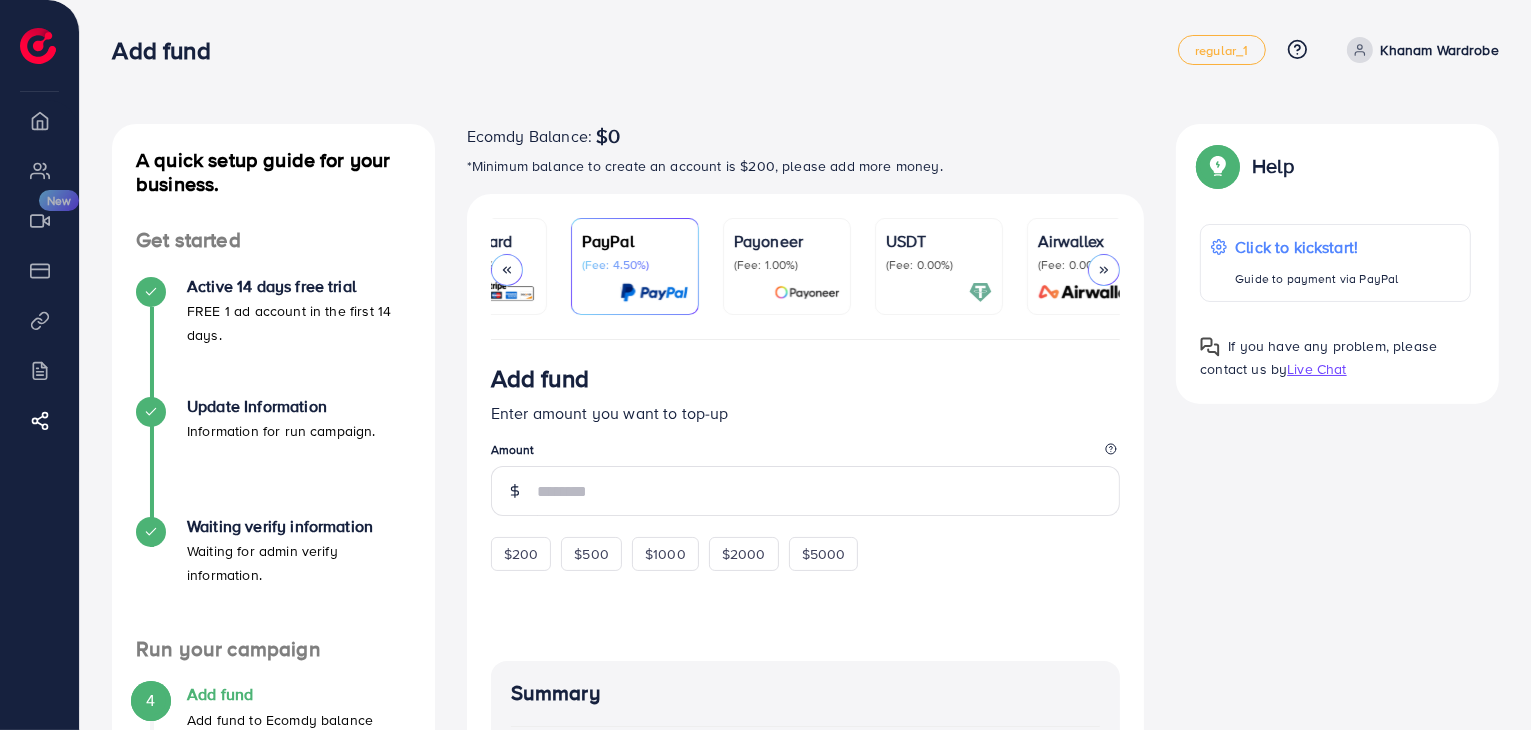 scroll, scrollTop: 0, scrollLeft: 106, axis: horizontal 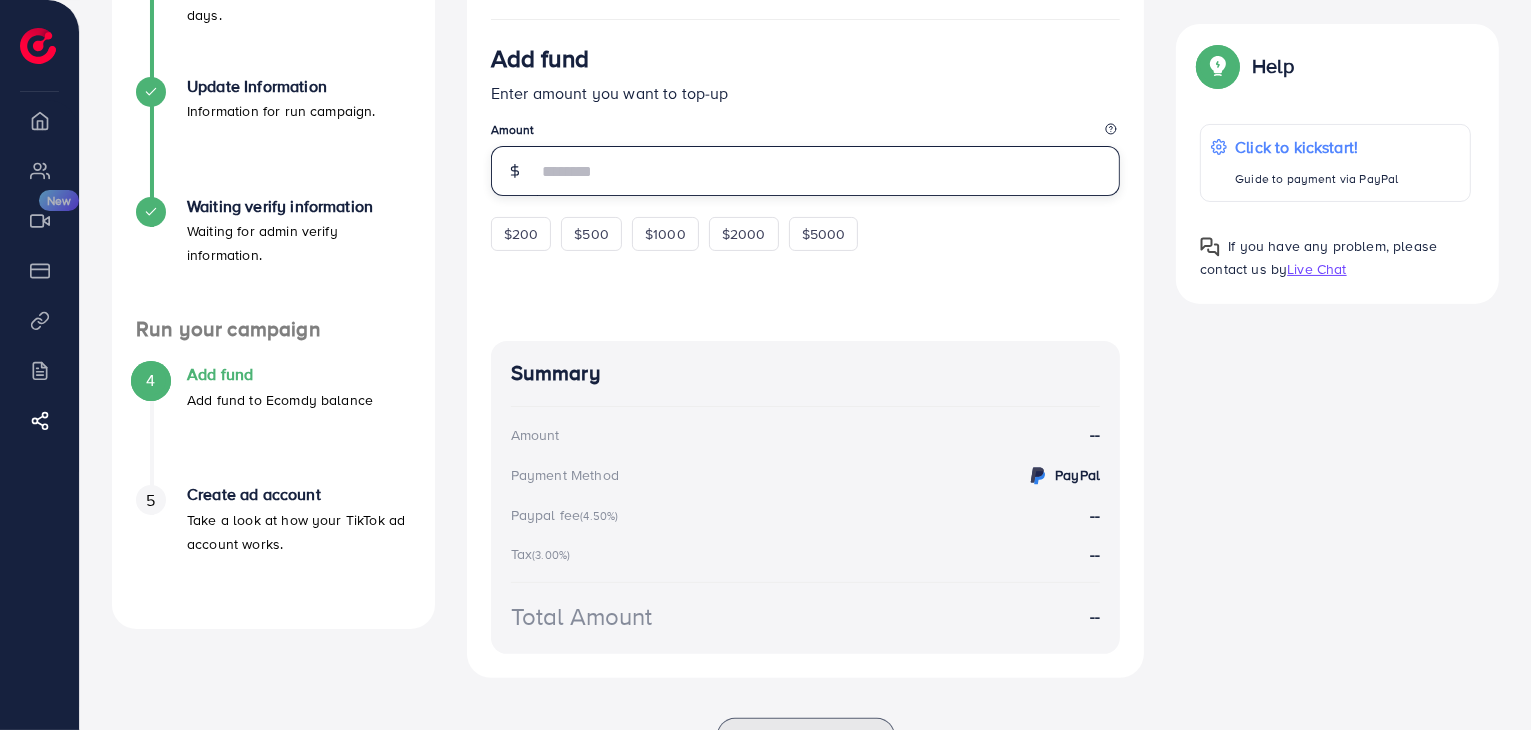 click at bounding box center (829, 171) 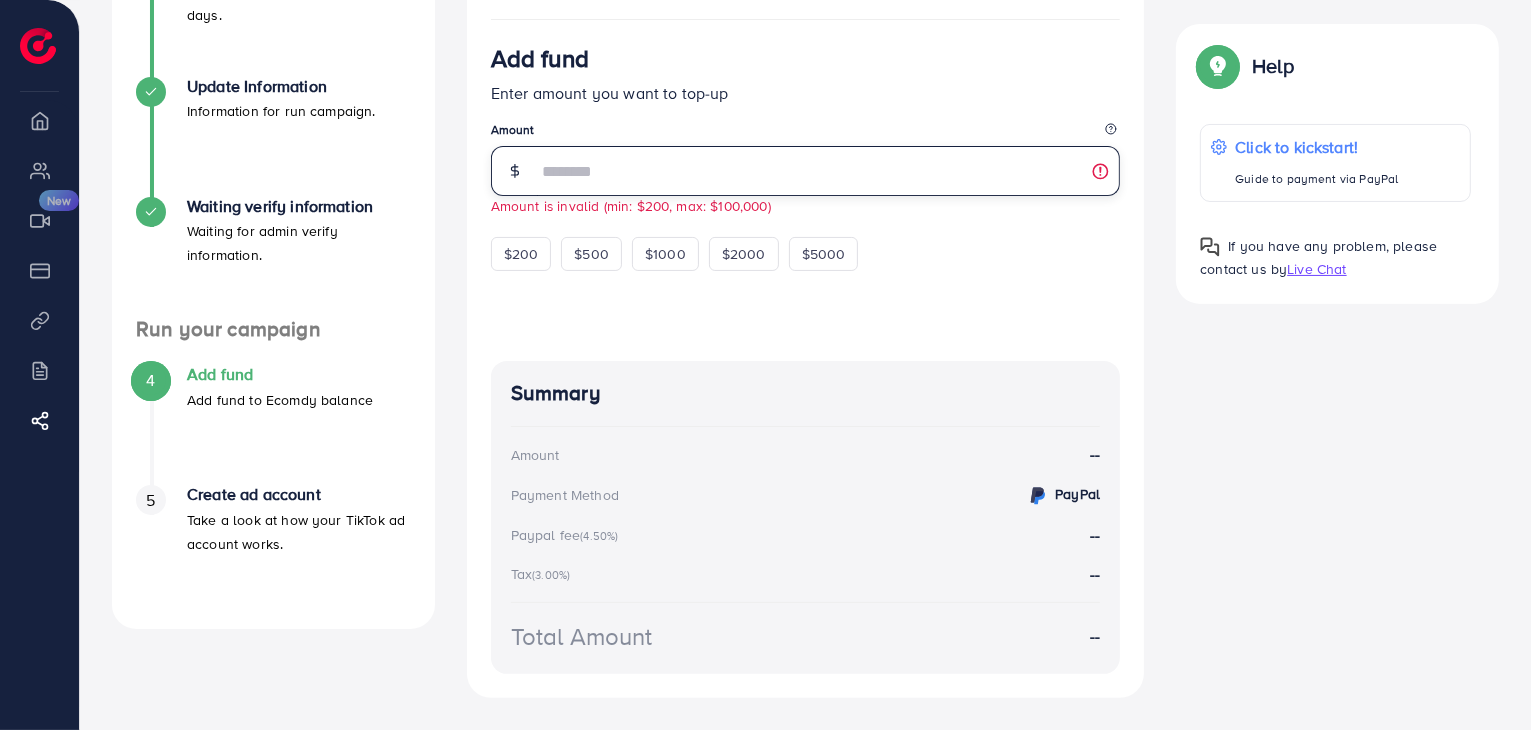 type on "**" 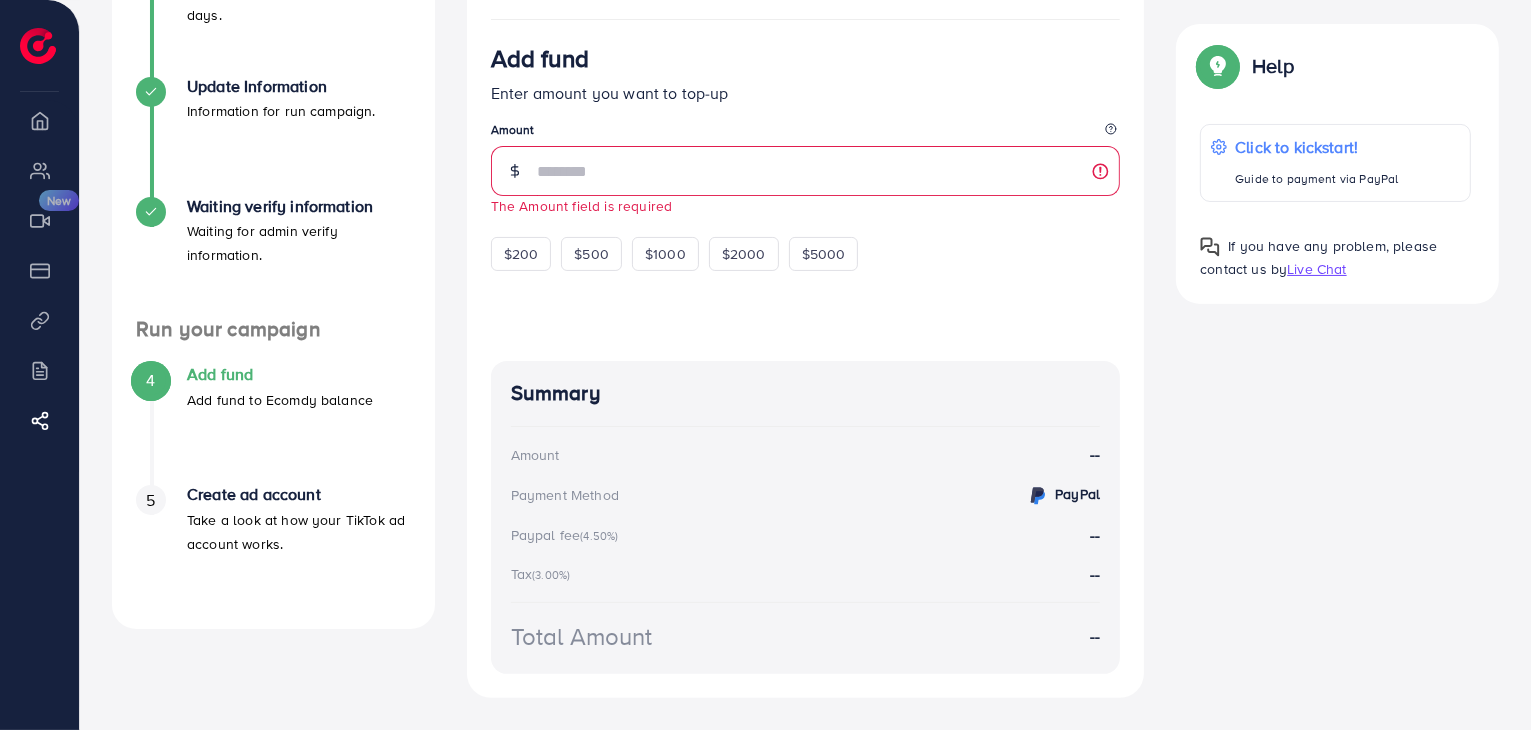 drag, startPoint x: 718, startPoint y: 73, endPoint x: 723, endPoint y: 85, distance: 13 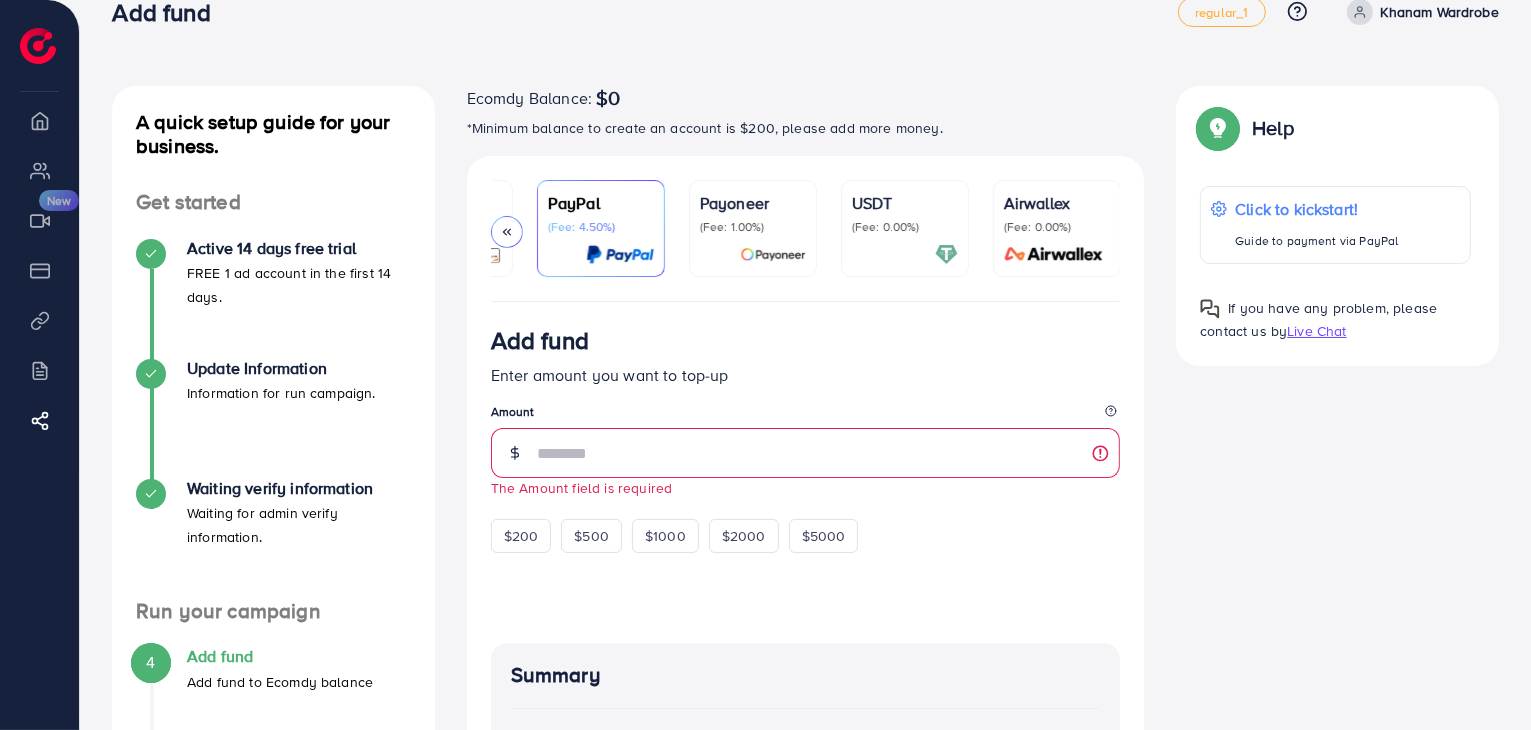 scroll, scrollTop: 36, scrollLeft: 0, axis: vertical 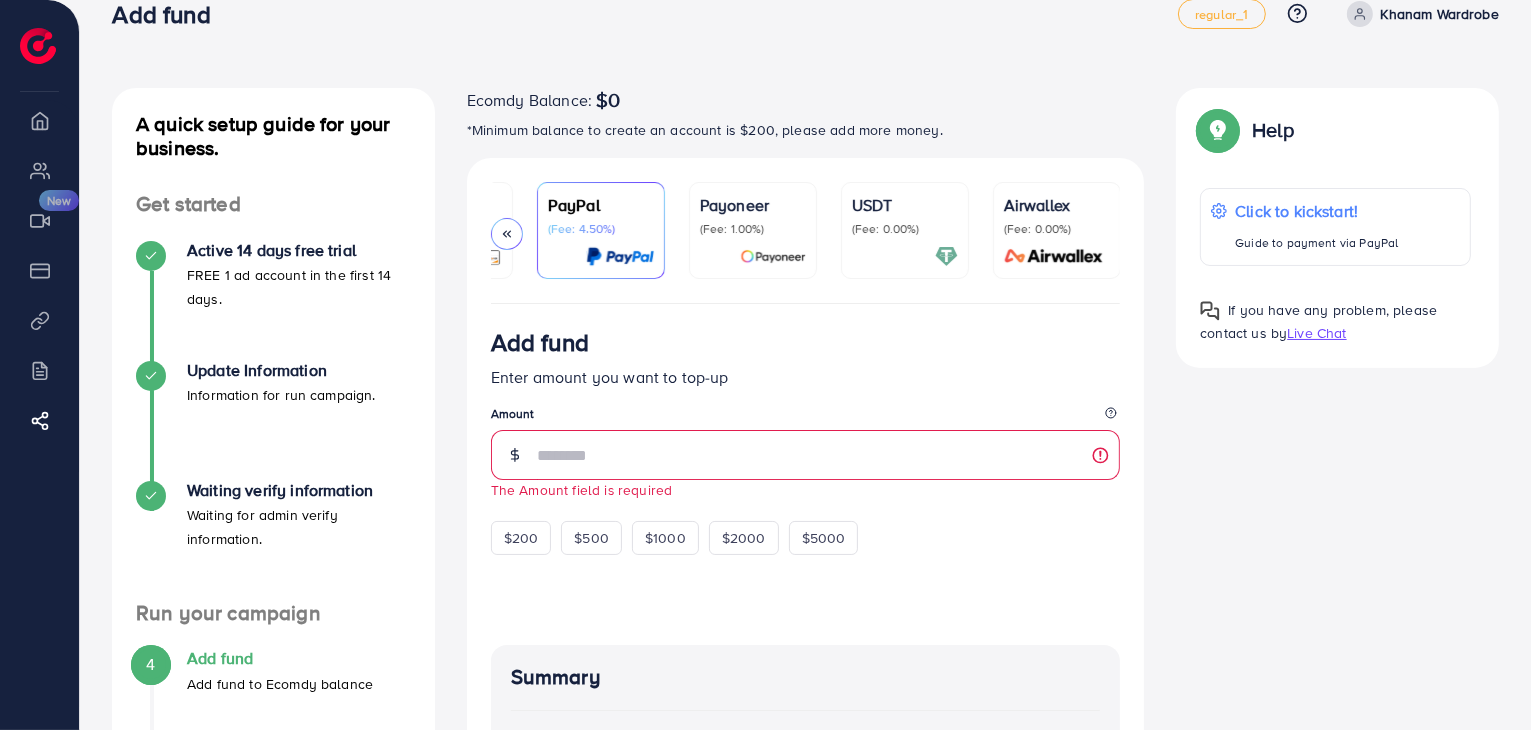 click on "USDT   (Fee: 0.00%)" at bounding box center [905, 230] 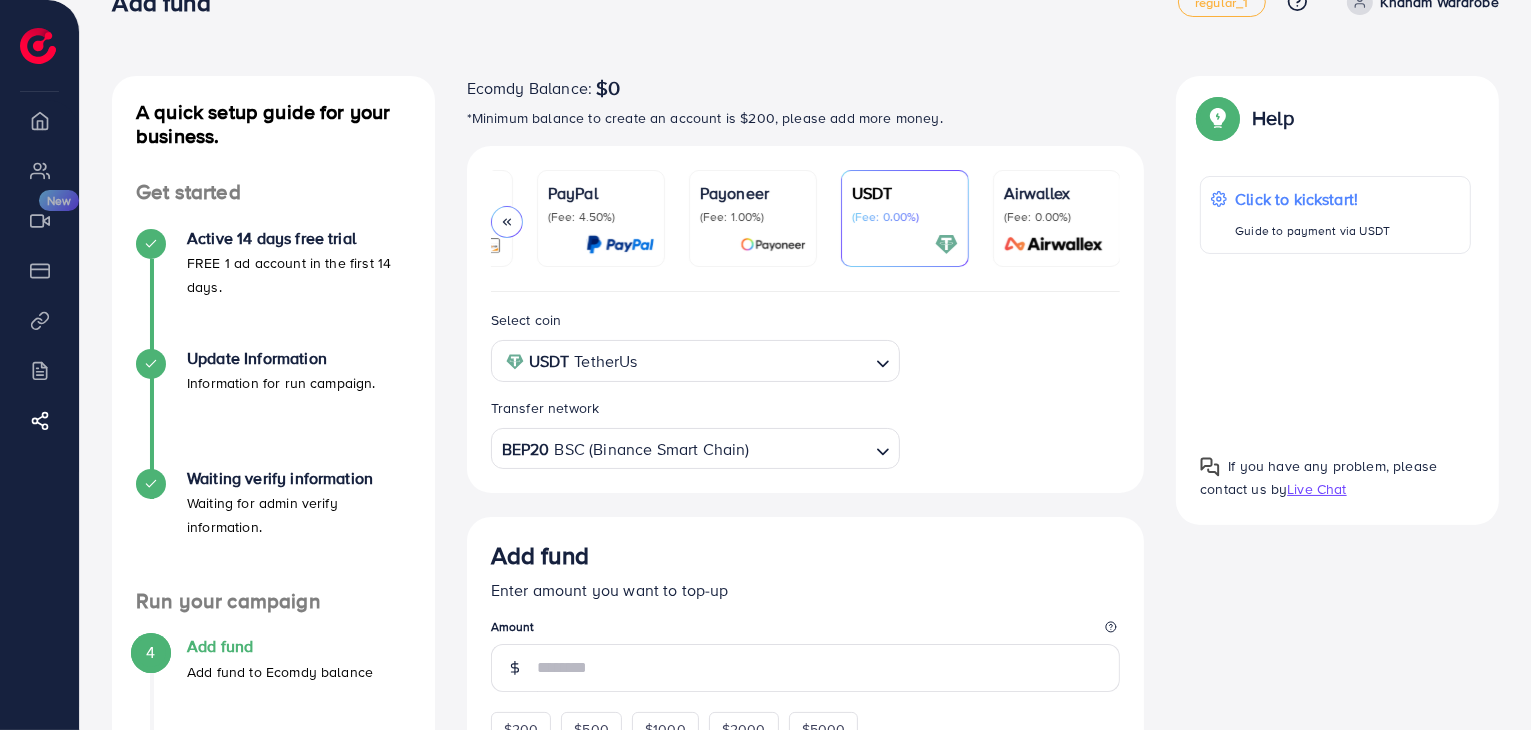 scroll, scrollTop: 43, scrollLeft: 0, axis: vertical 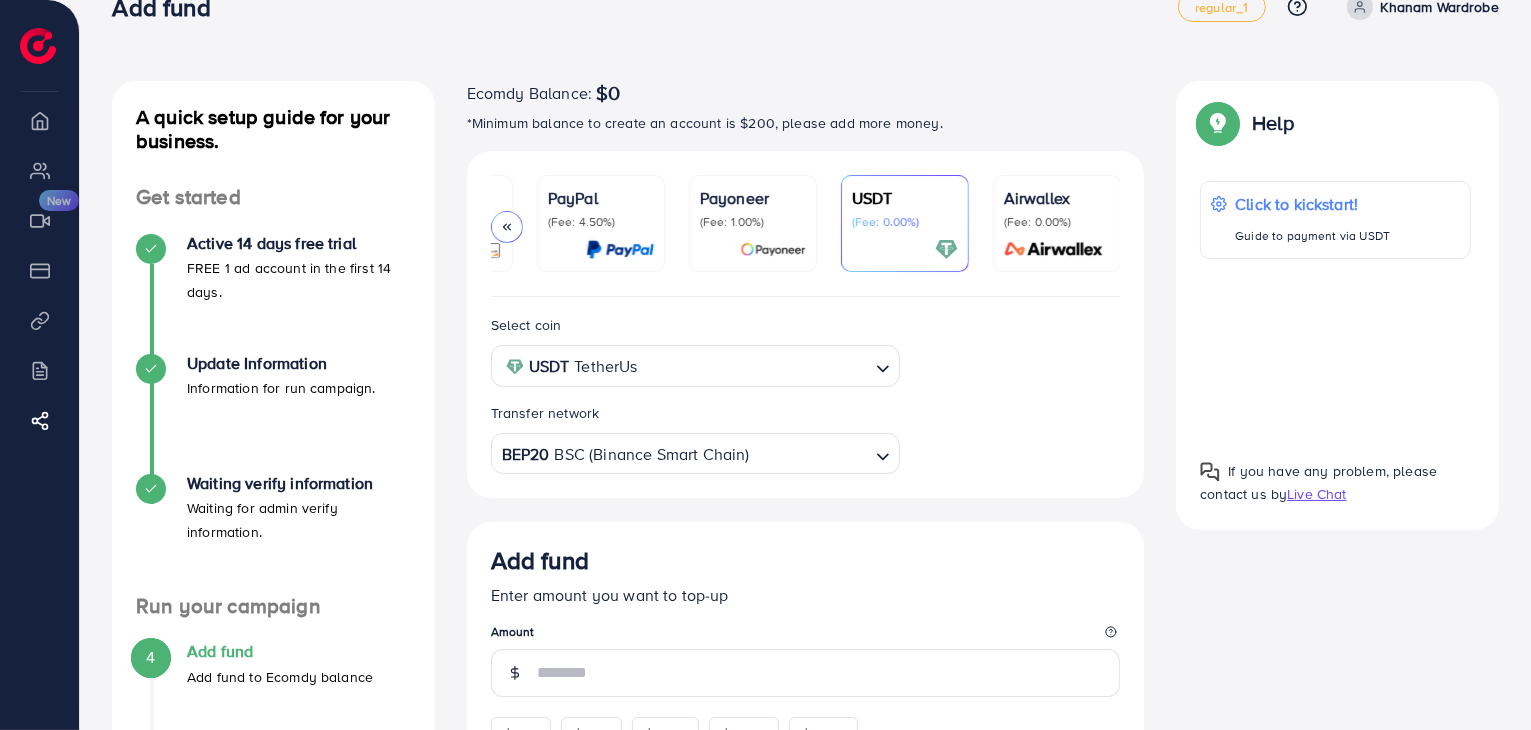 click 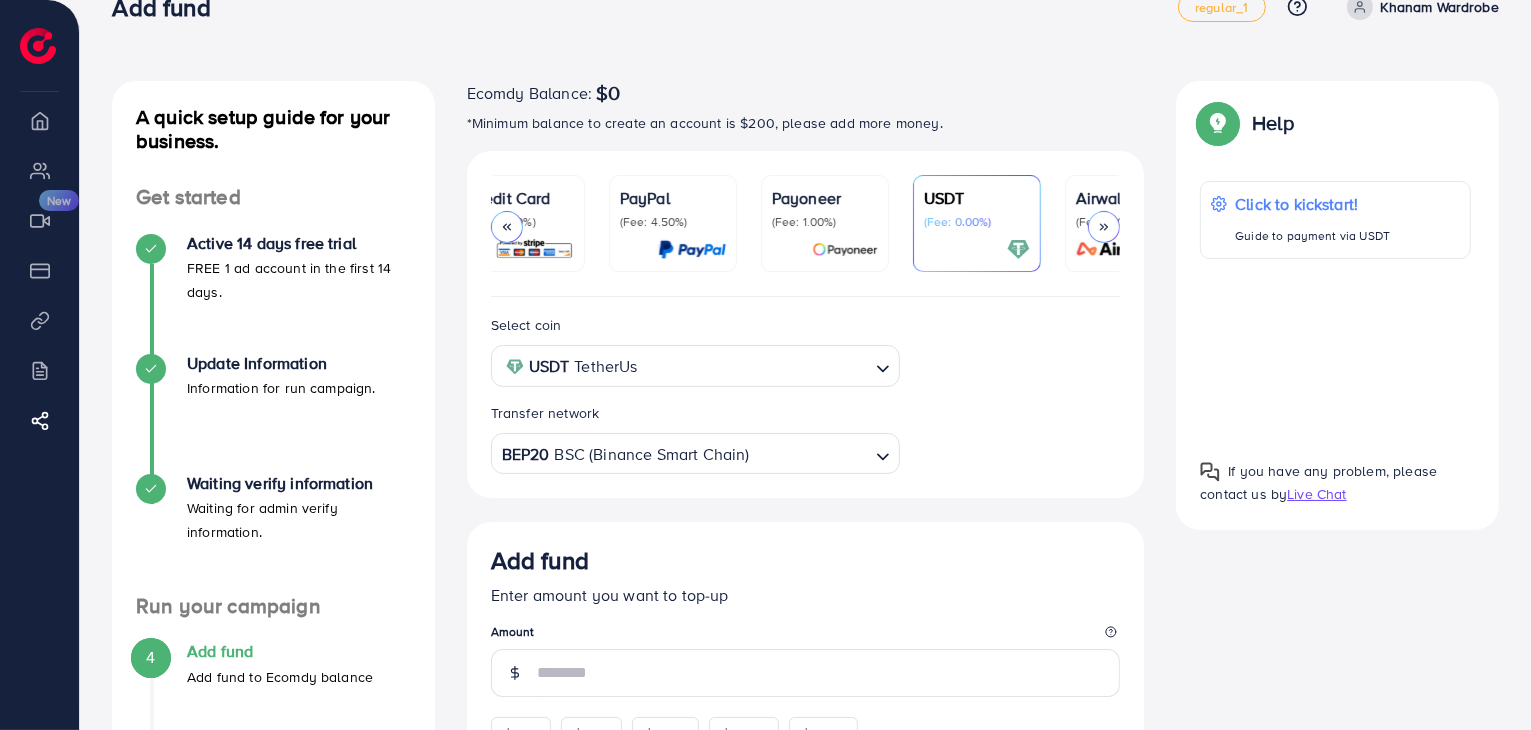 scroll, scrollTop: 0, scrollLeft: 0, axis: both 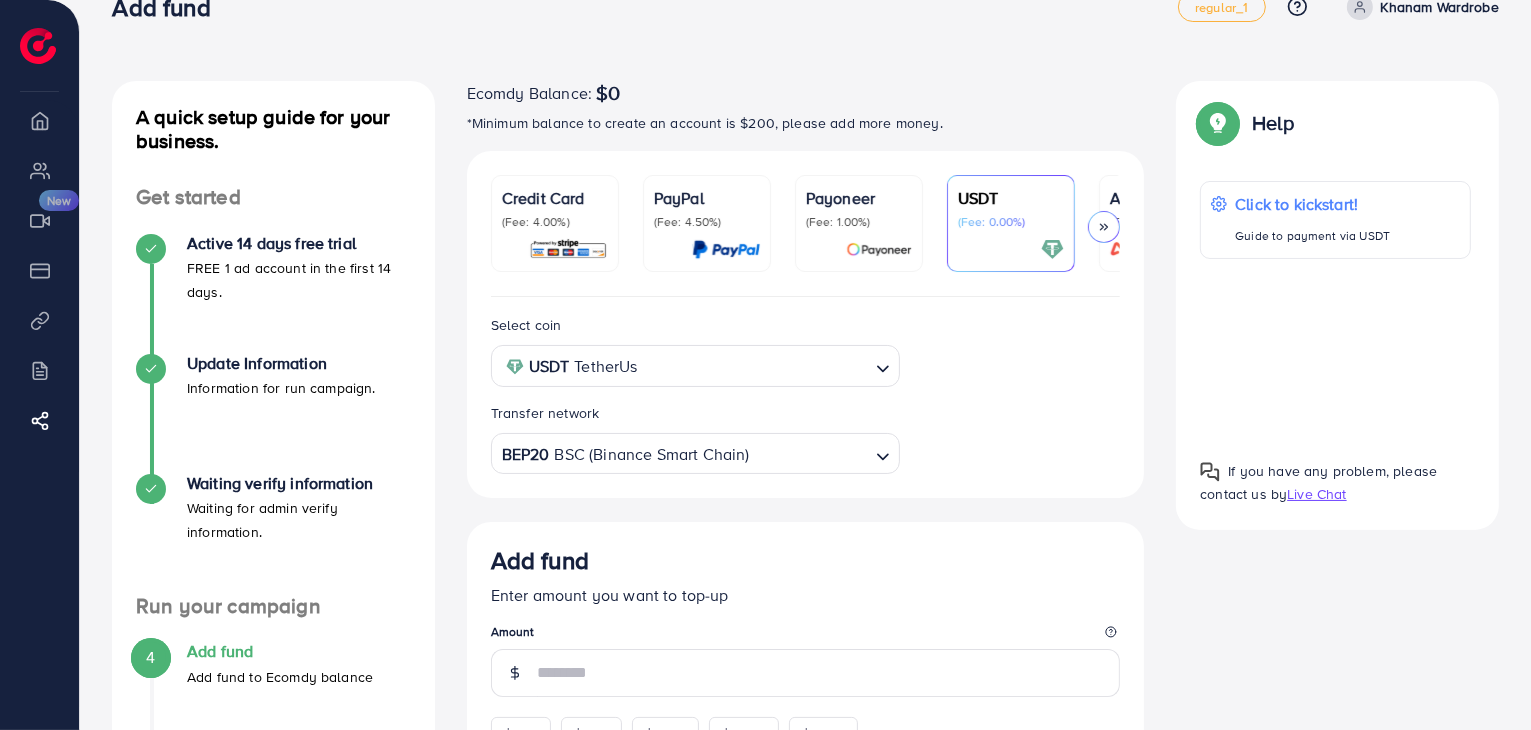 click at bounding box center [568, 249] 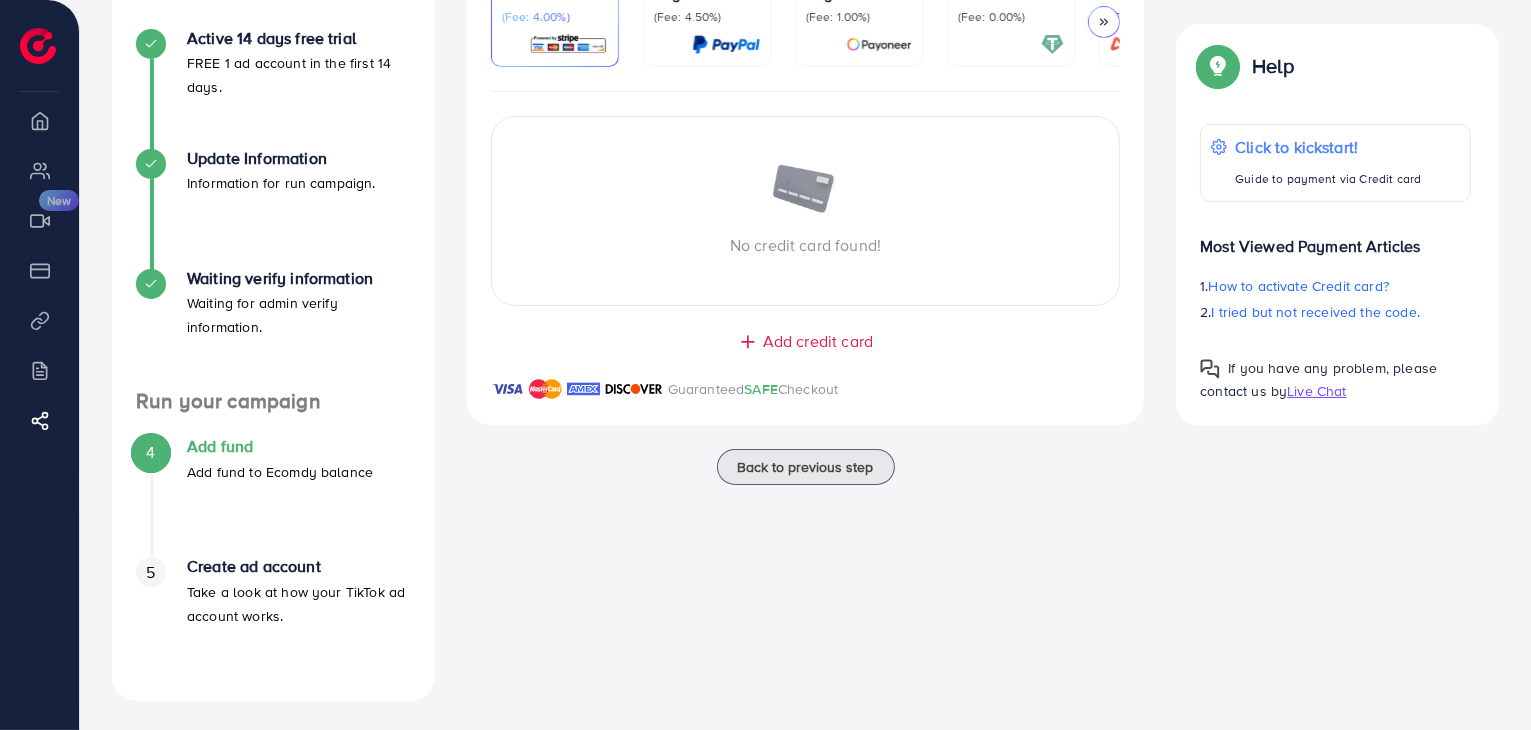 scroll, scrollTop: 252, scrollLeft: 0, axis: vertical 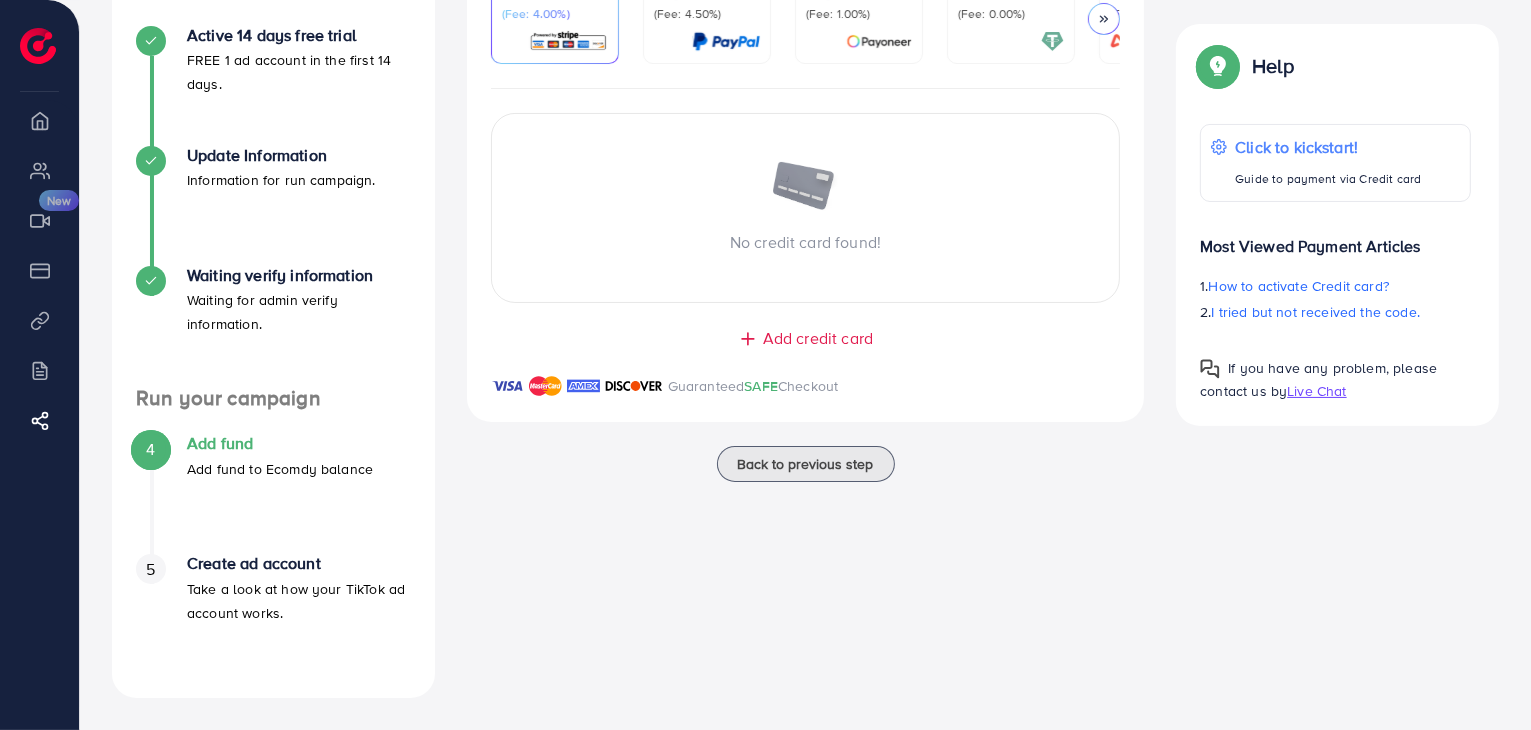 click on "Add credit card" at bounding box center (818, 338) 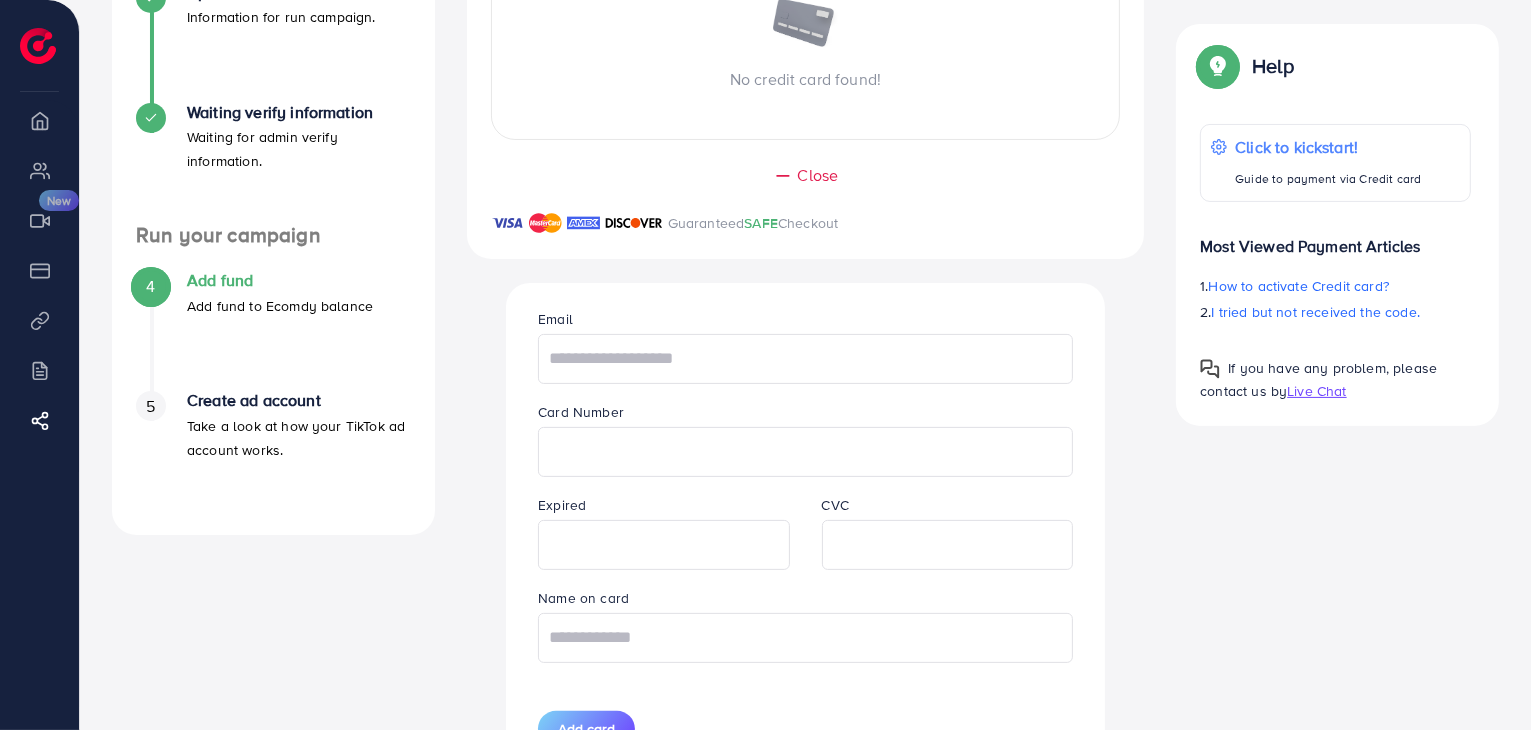 scroll, scrollTop: 418, scrollLeft: 0, axis: vertical 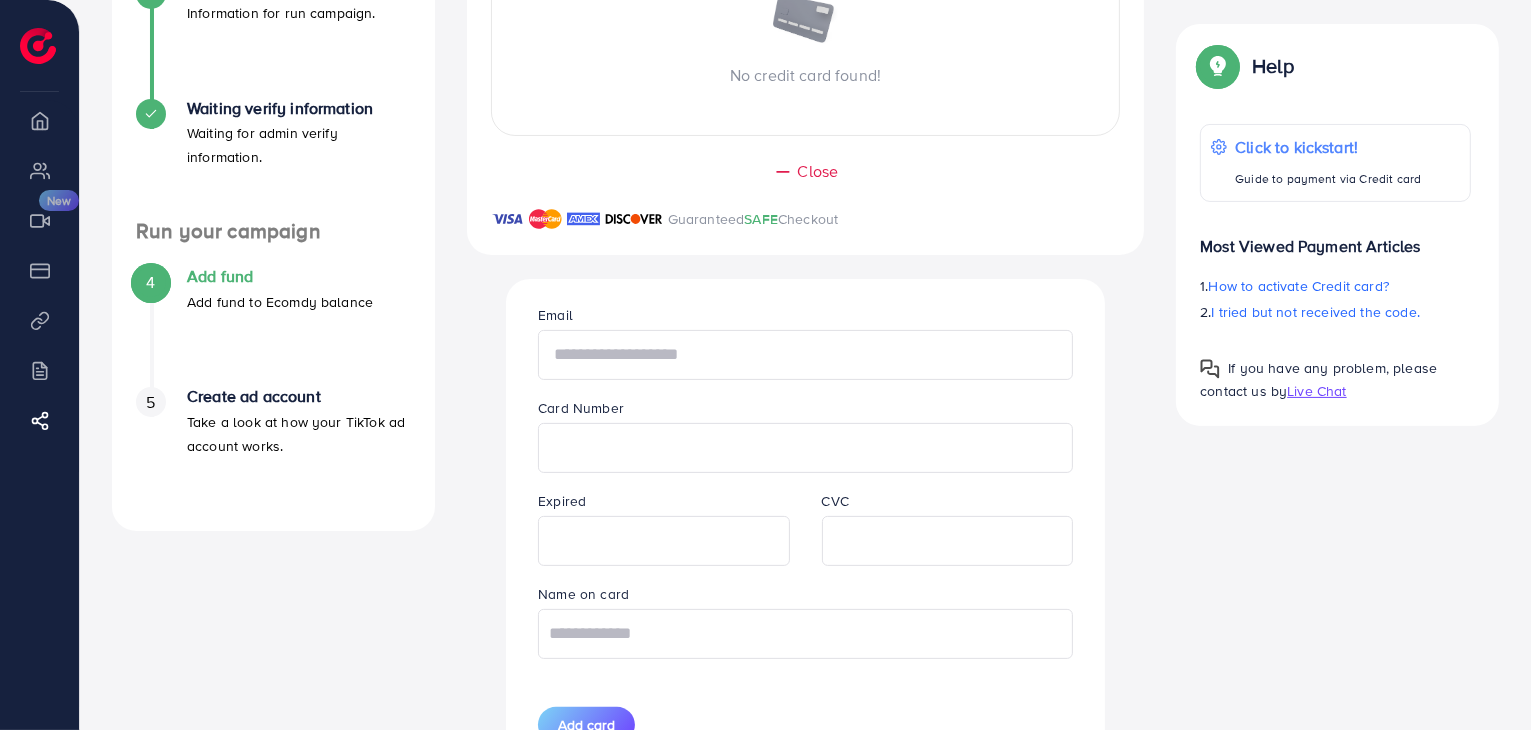 click at bounding box center (805, 355) 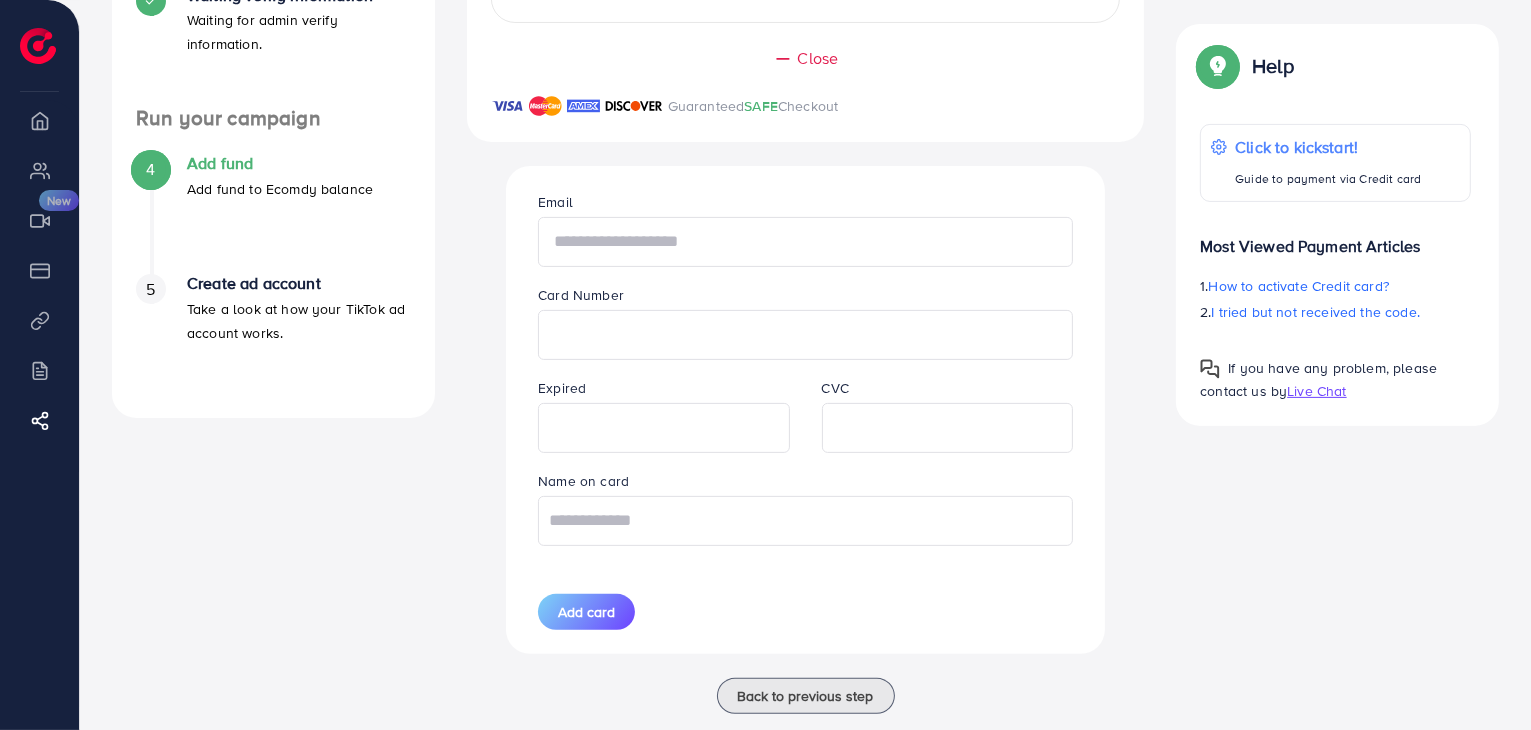 scroll, scrollTop: 540, scrollLeft: 0, axis: vertical 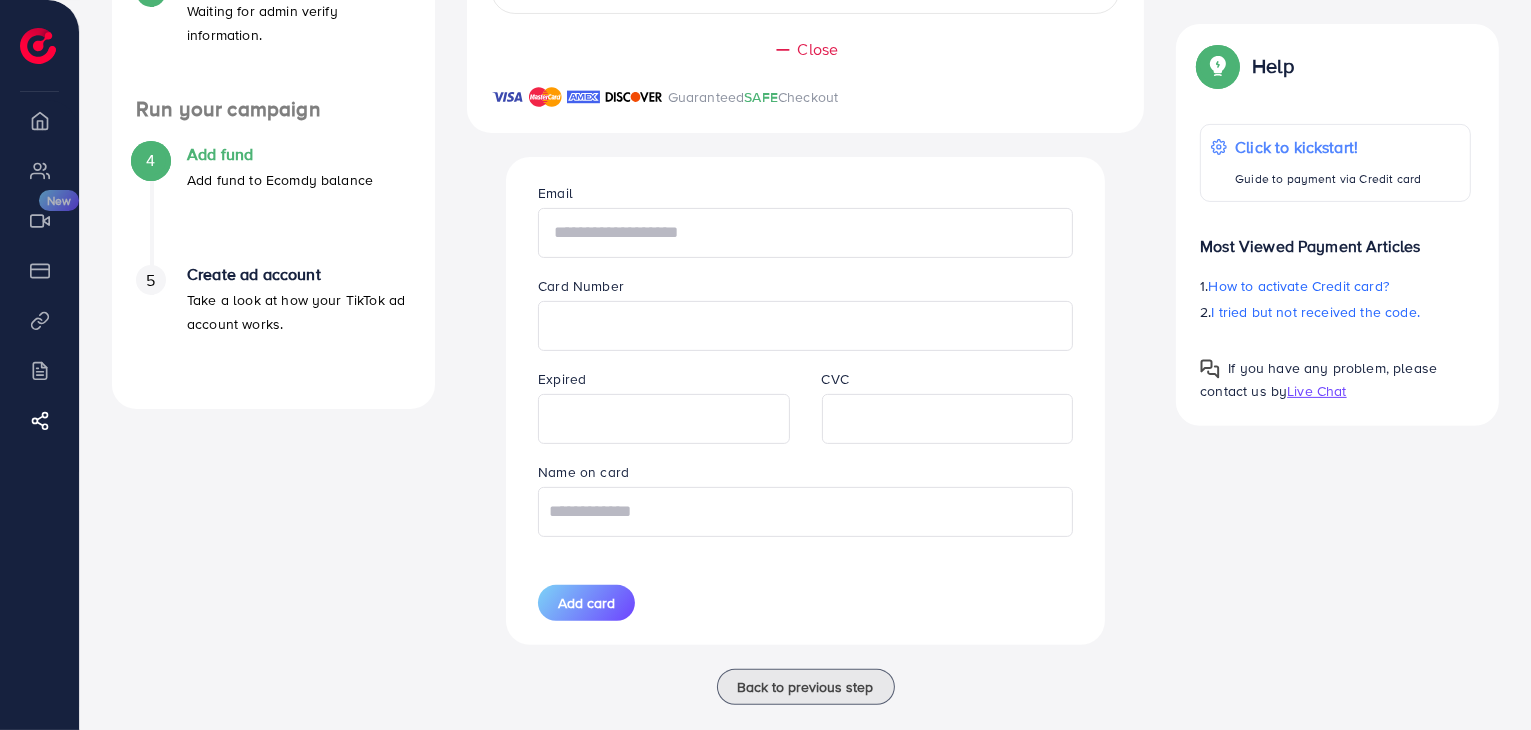 click at bounding box center (805, 233) 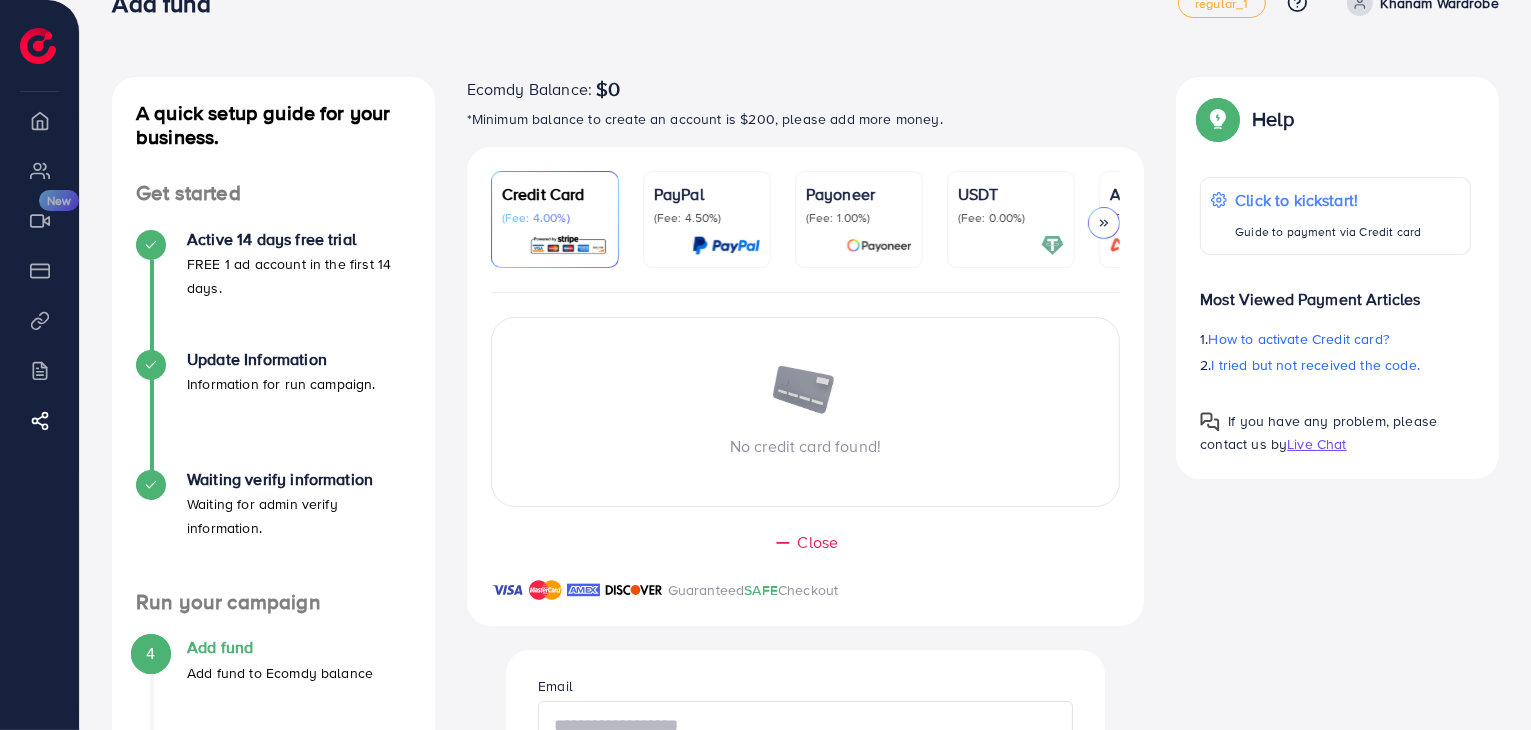 scroll, scrollTop: 0, scrollLeft: 0, axis: both 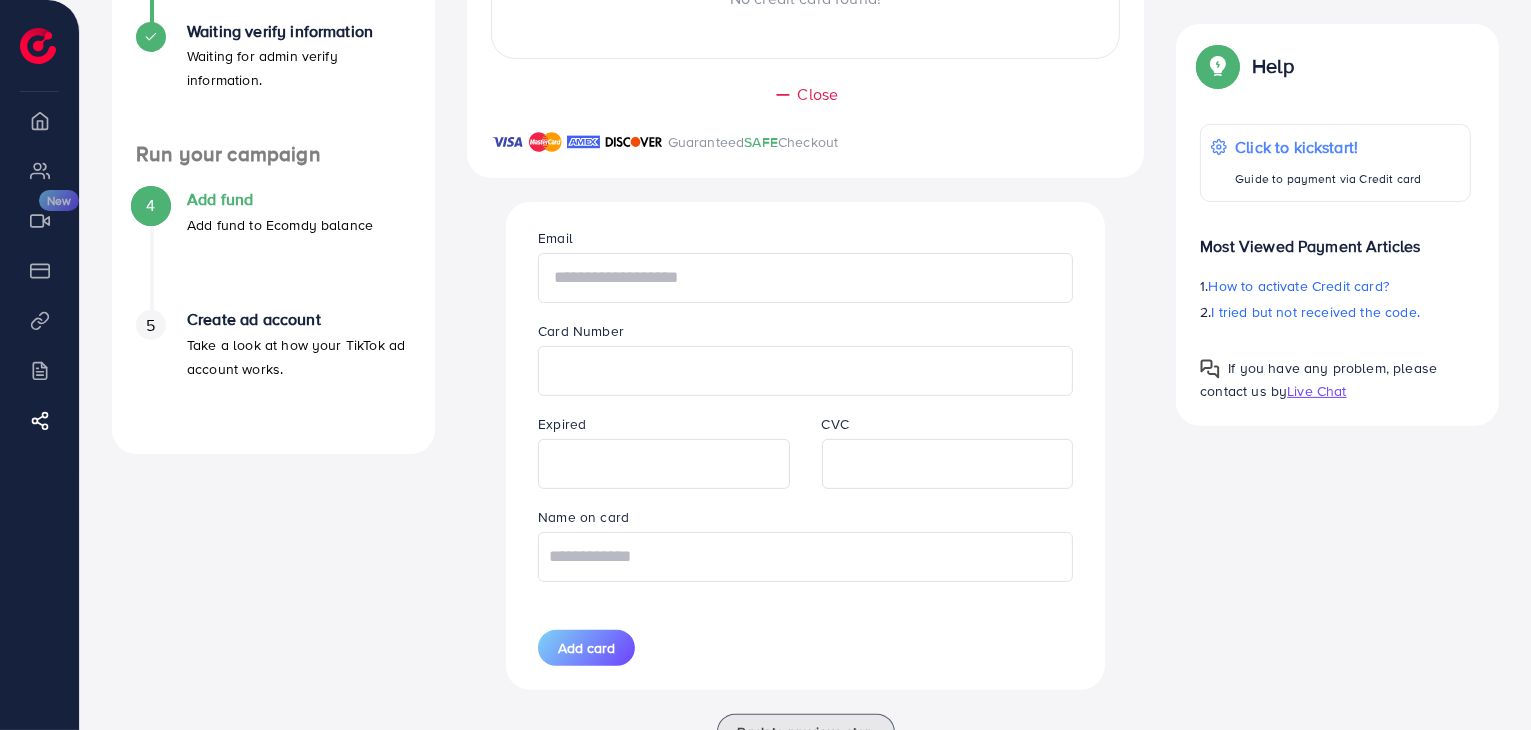 click at bounding box center [805, 278] 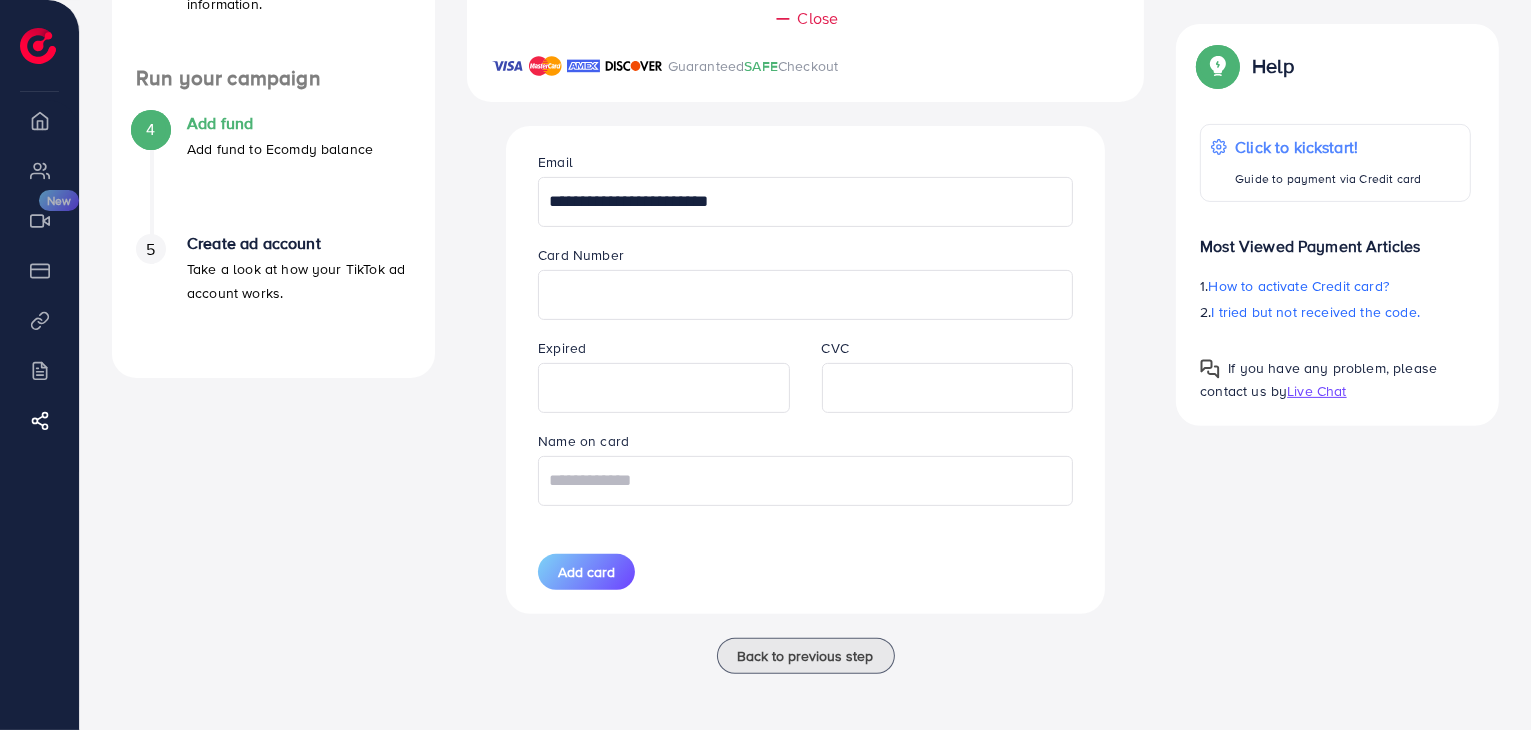 type on "**********" 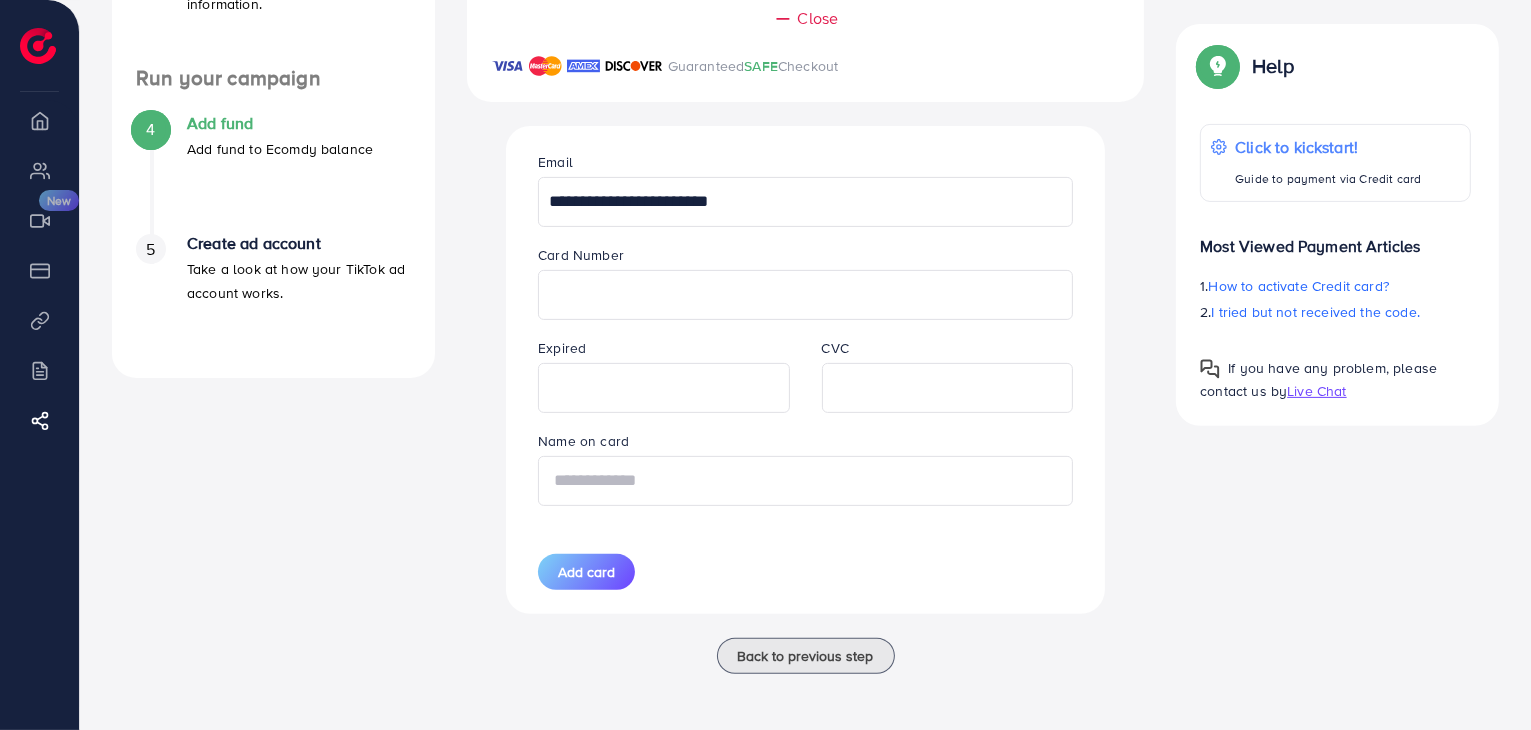 click at bounding box center [805, 481] 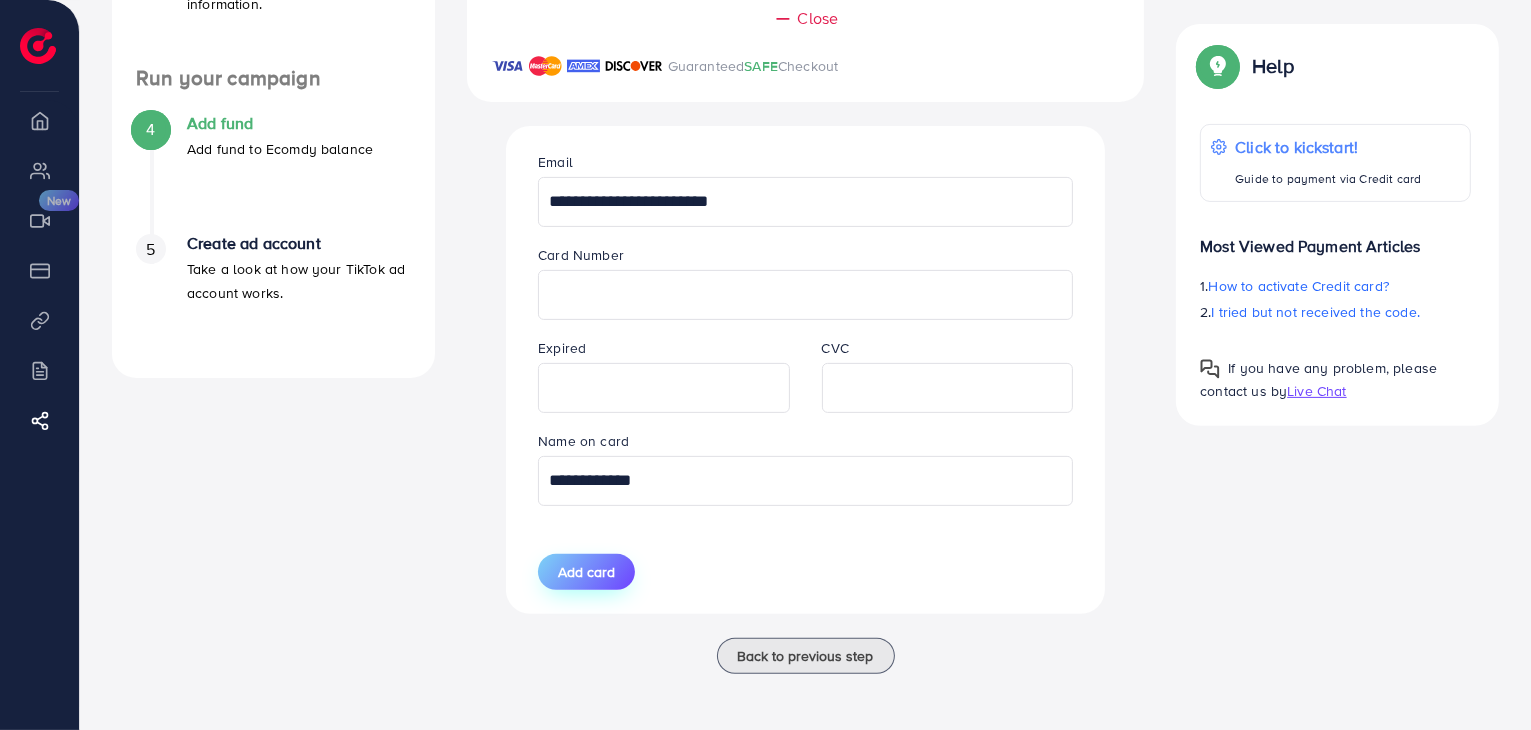 type on "**********" 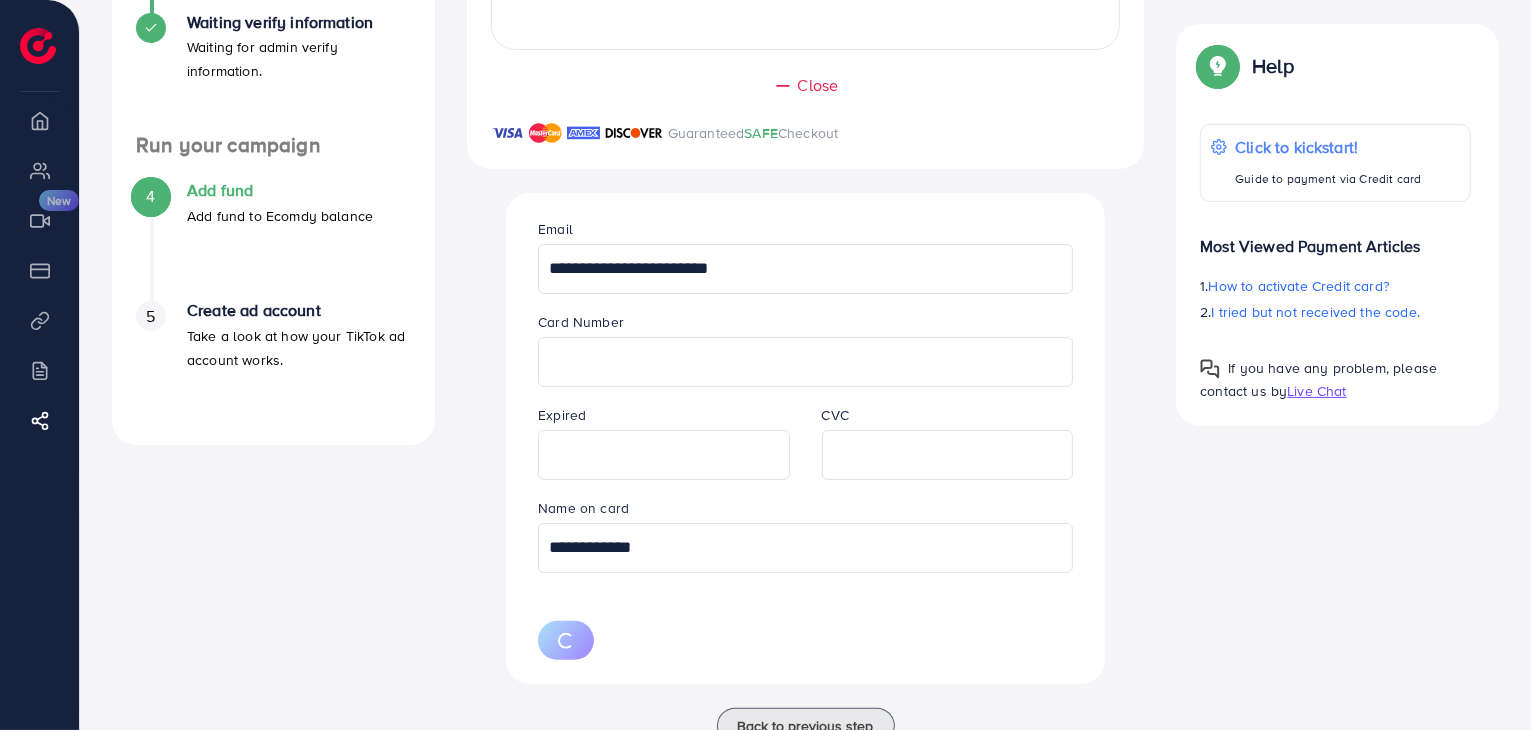 scroll, scrollTop: 579, scrollLeft: 0, axis: vertical 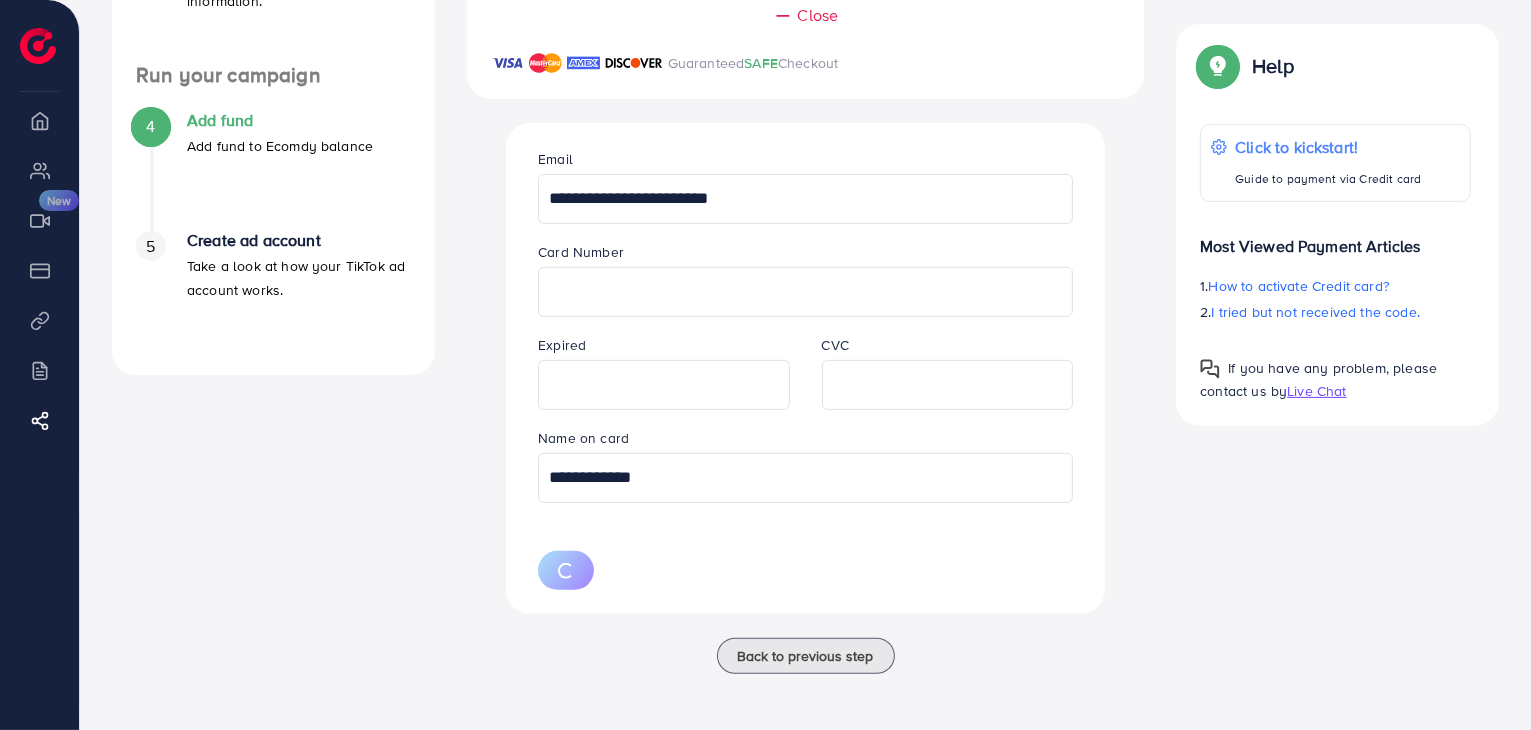 type 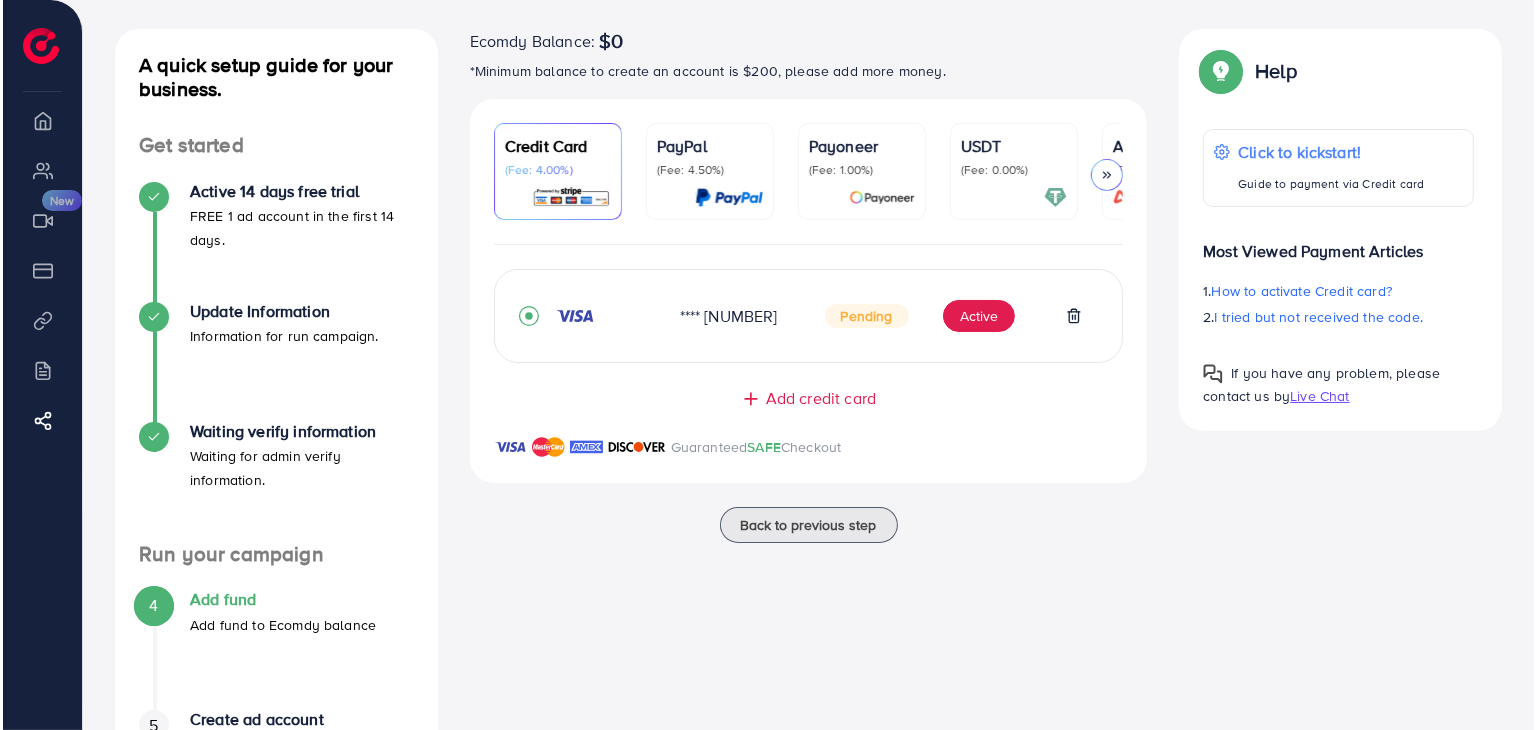 scroll, scrollTop: 55, scrollLeft: 0, axis: vertical 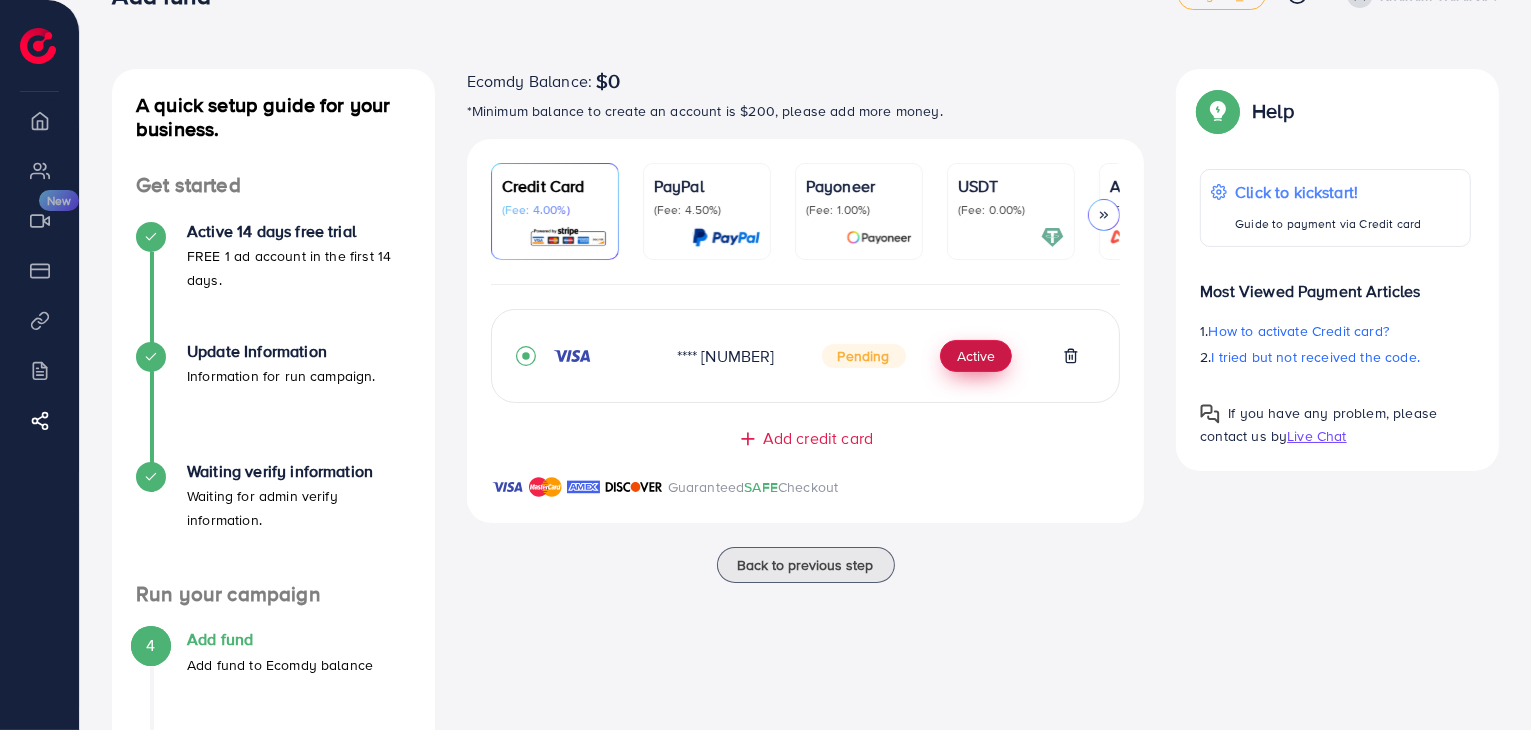 click on "Active" at bounding box center (976, 356) 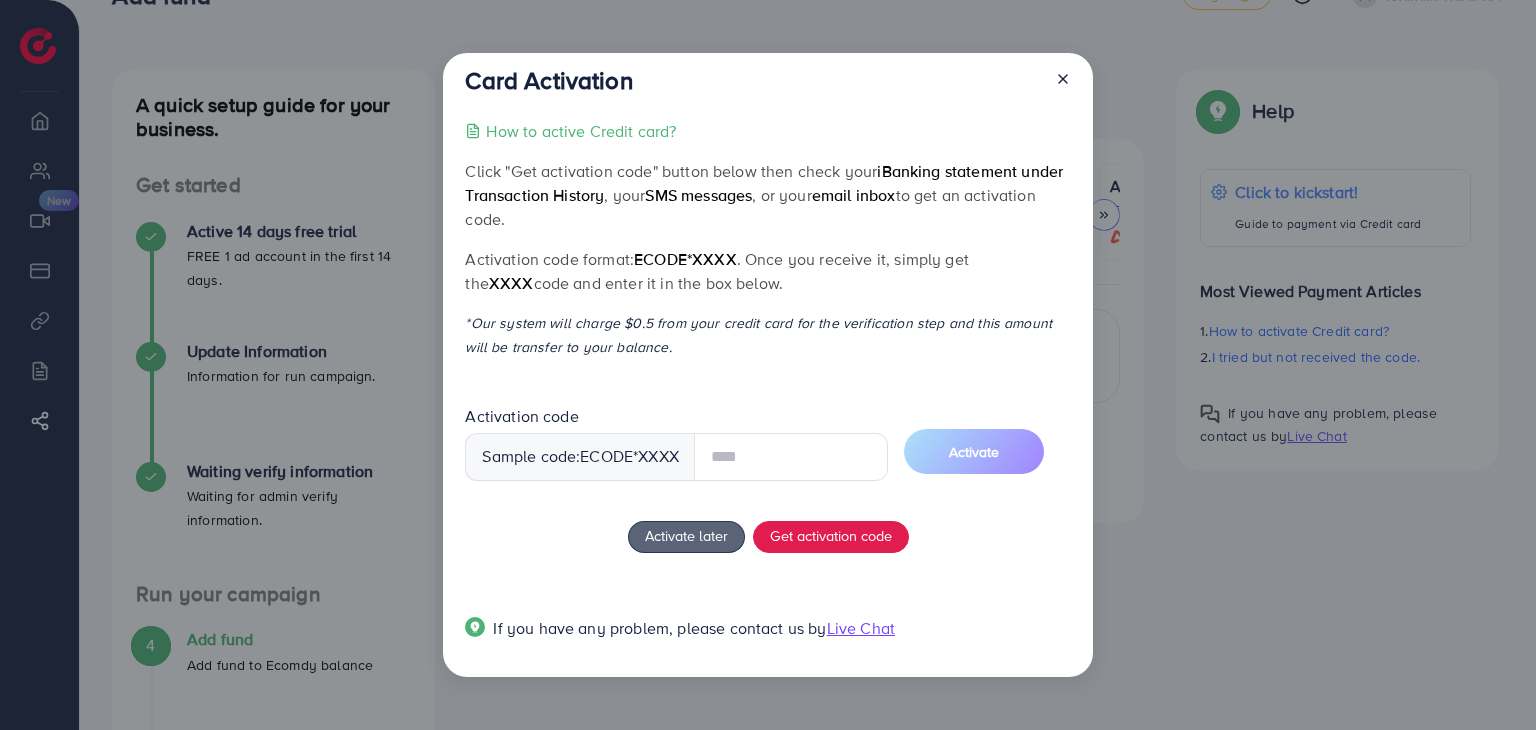 click at bounding box center [1055, 84] 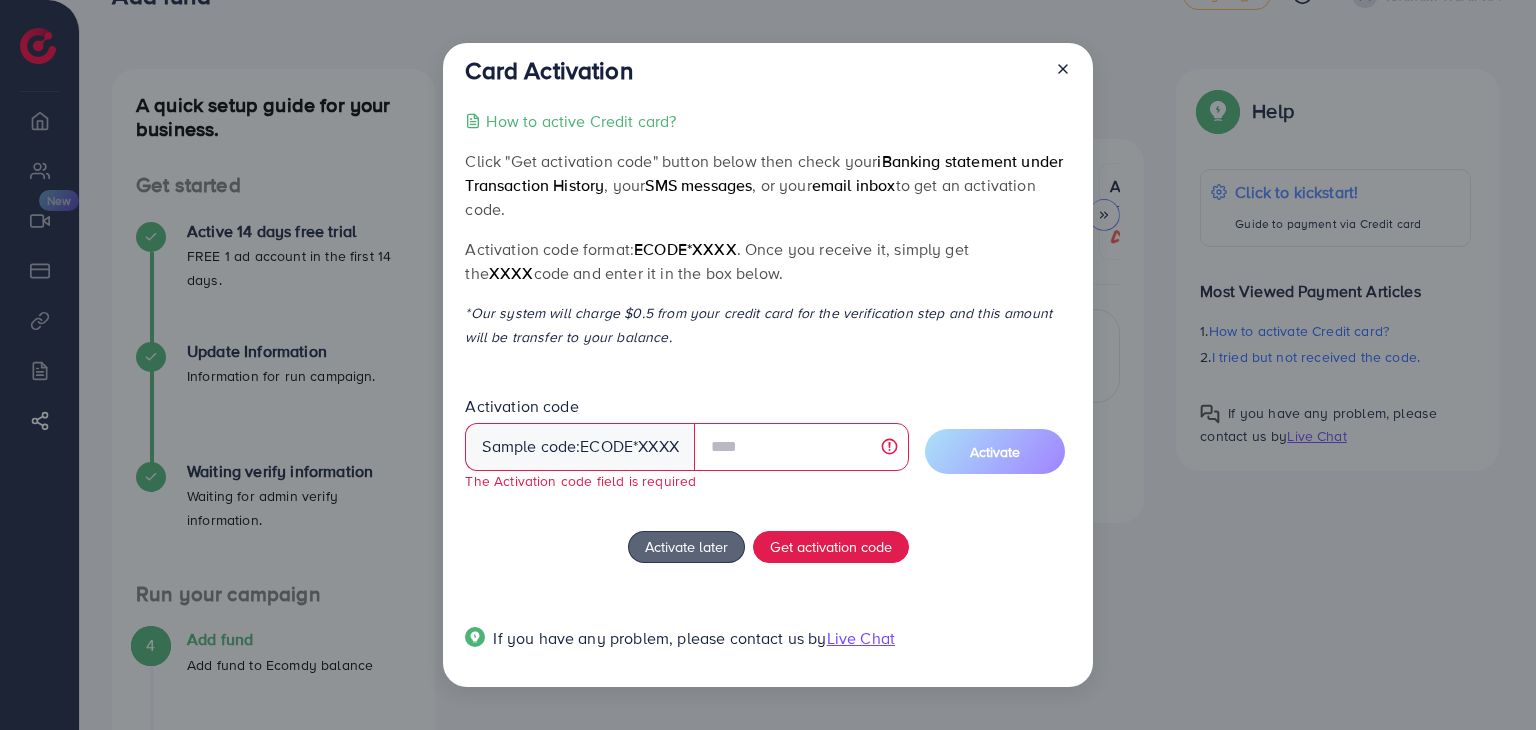 click 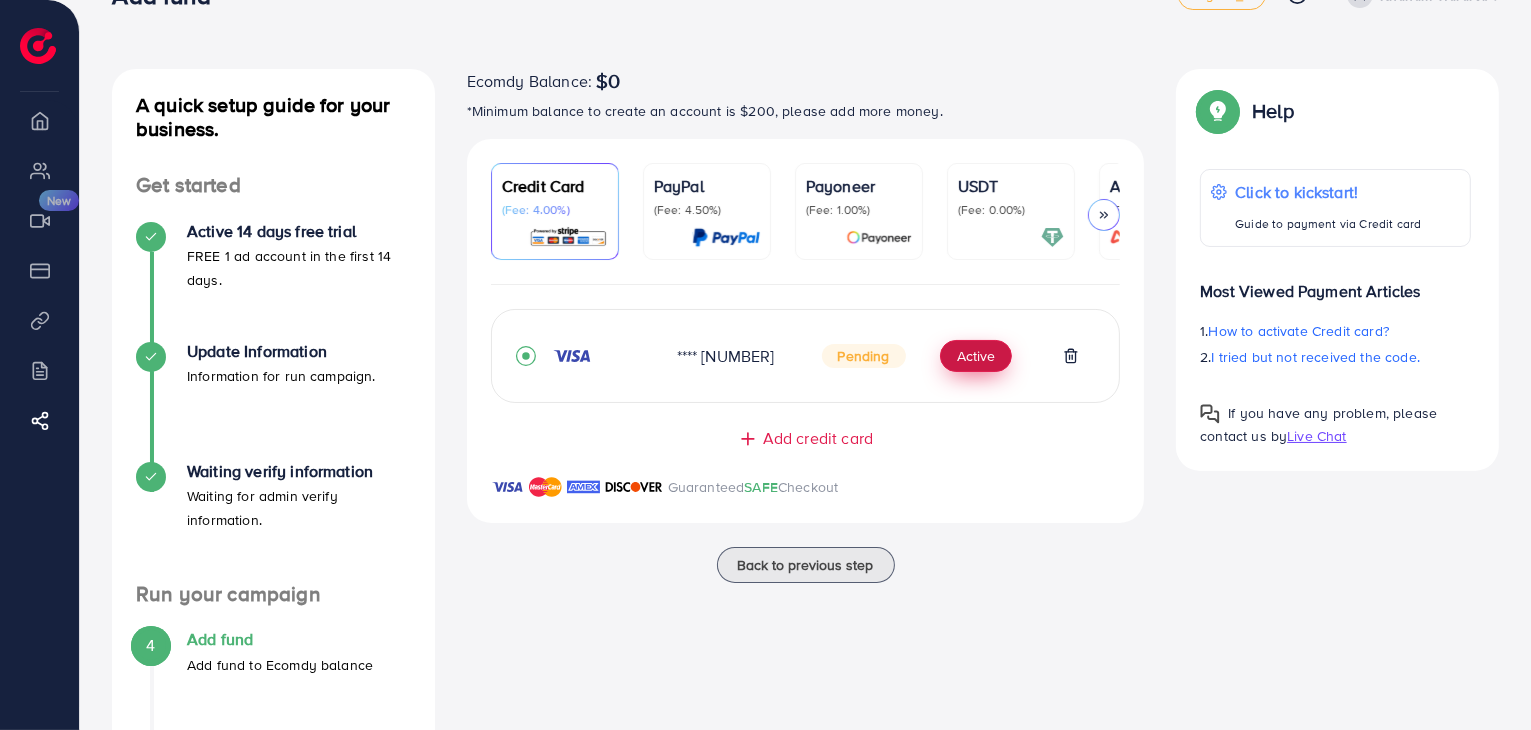 click on "Active" at bounding box center (976, 356) 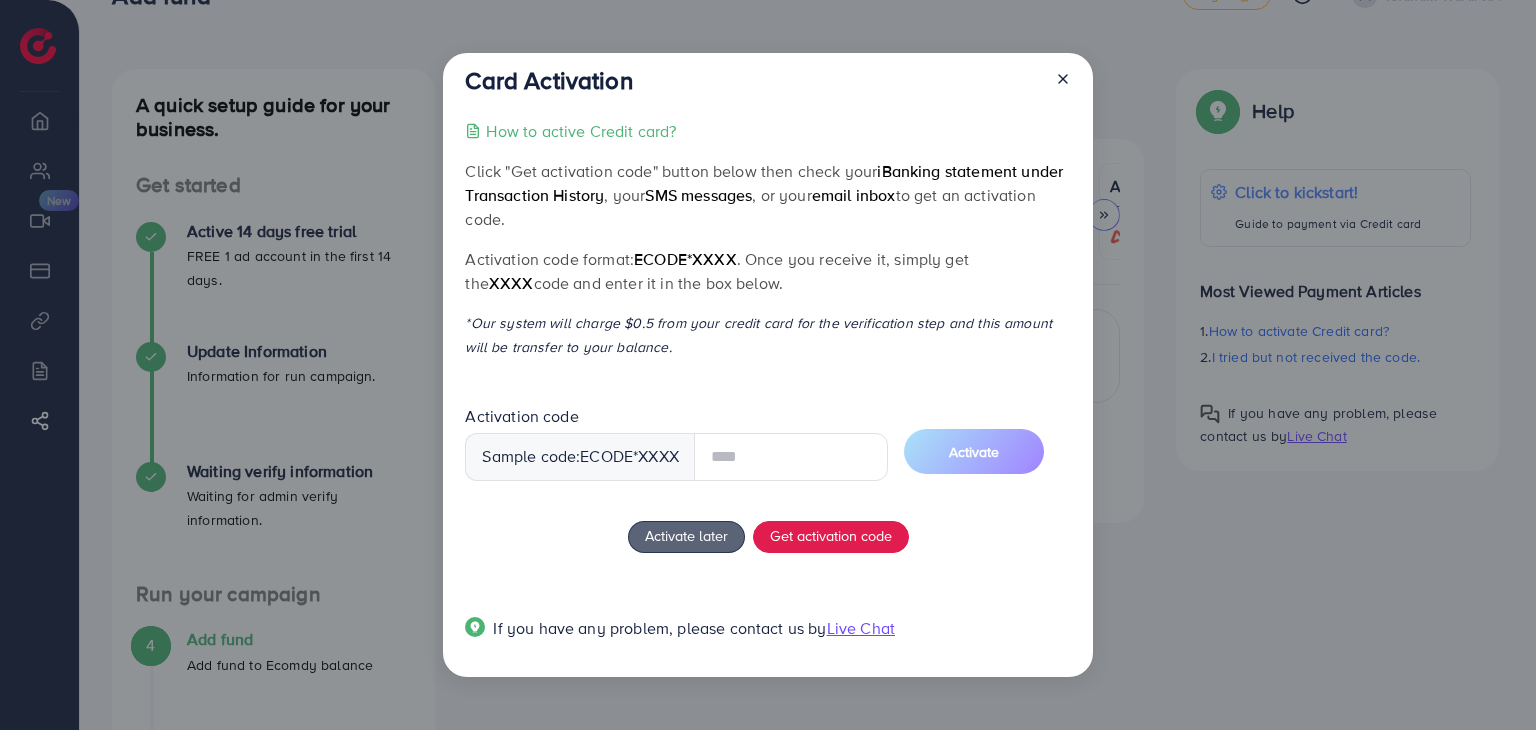 click at bounding box center [791, 457] 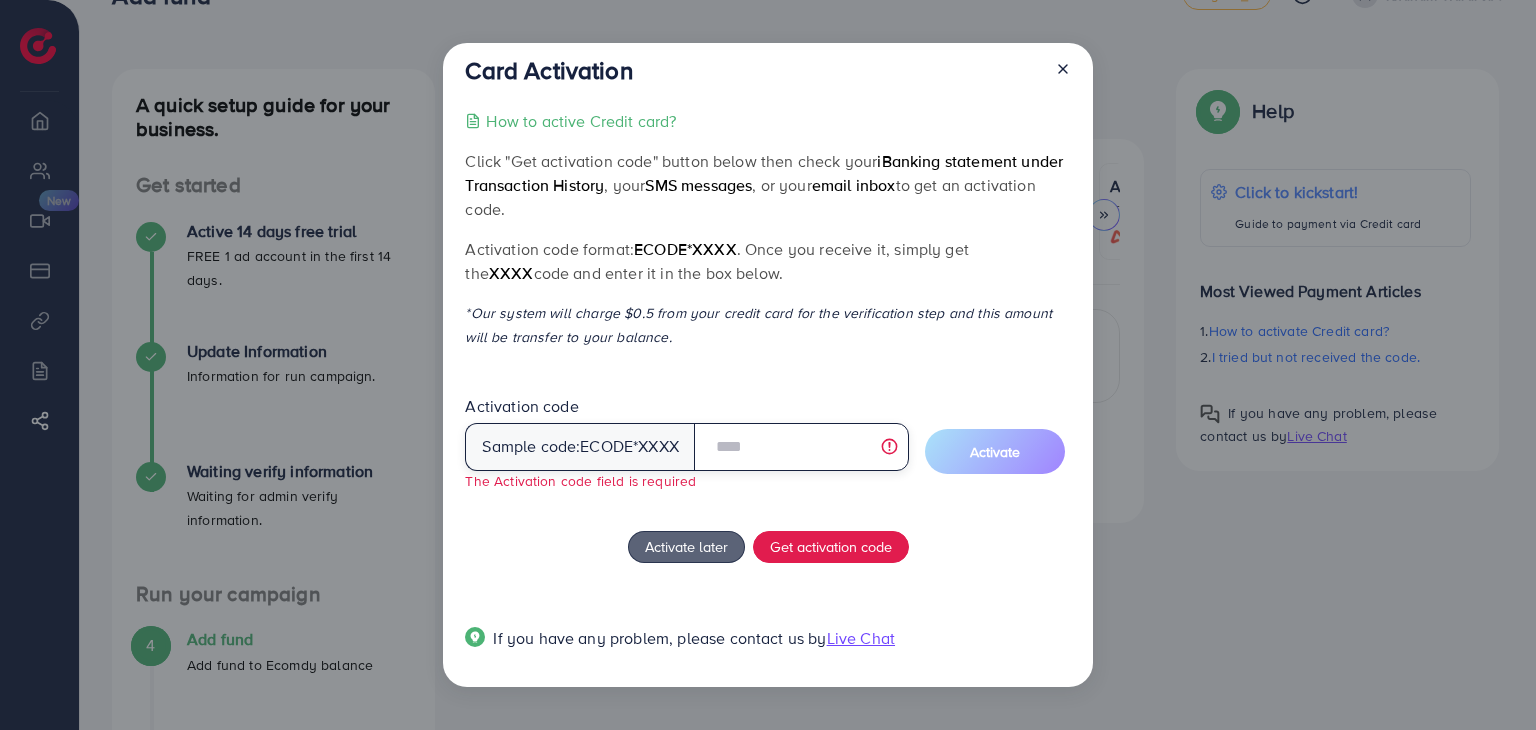 click at bounding box center [801, 447] 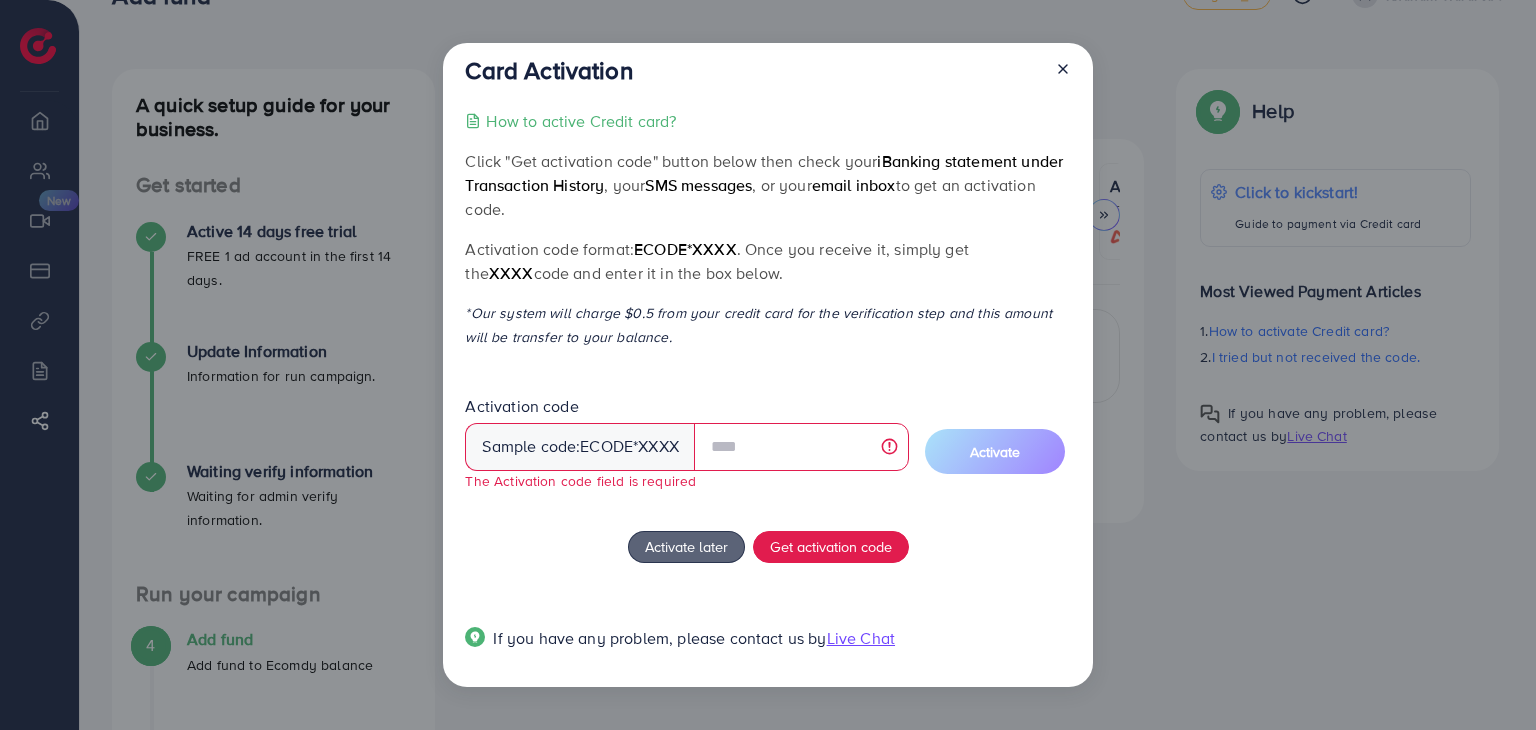 click on "How to active Credit card?" at bounding box center [581, 121] 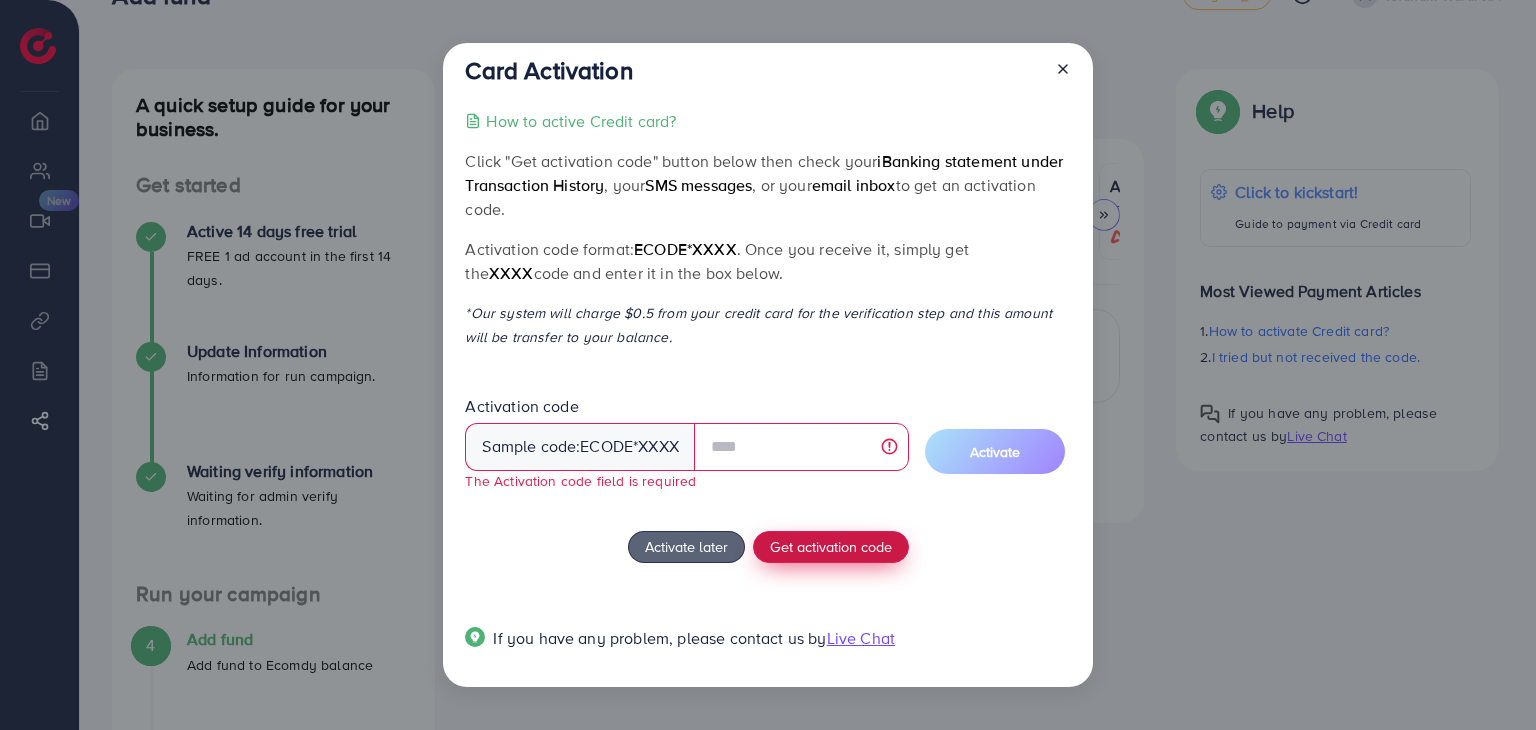 click on "Get activation code" at bounding box center [831, 546] 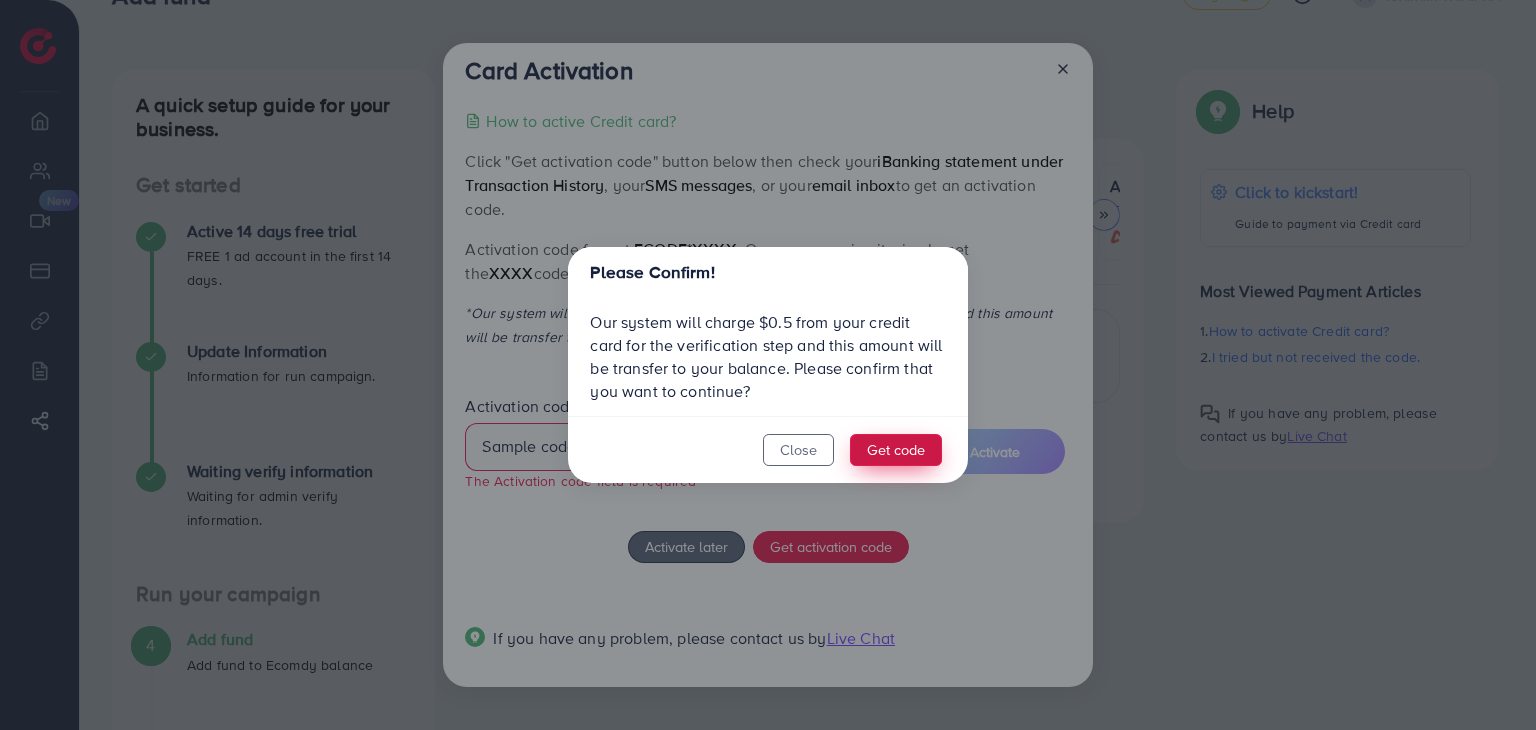 click on "Get code" at bounding box center (896, 450) 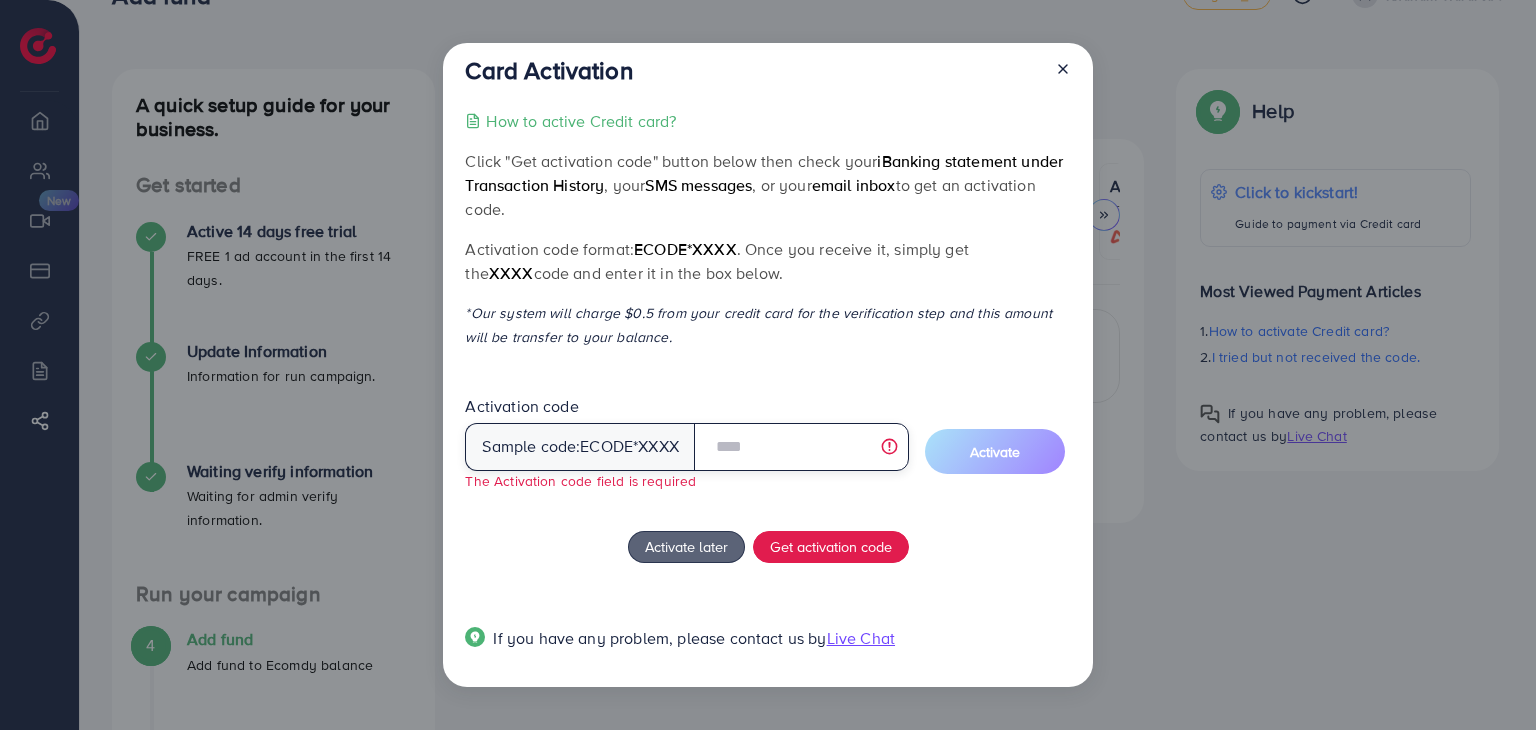 click at bounding box center [801, 447] 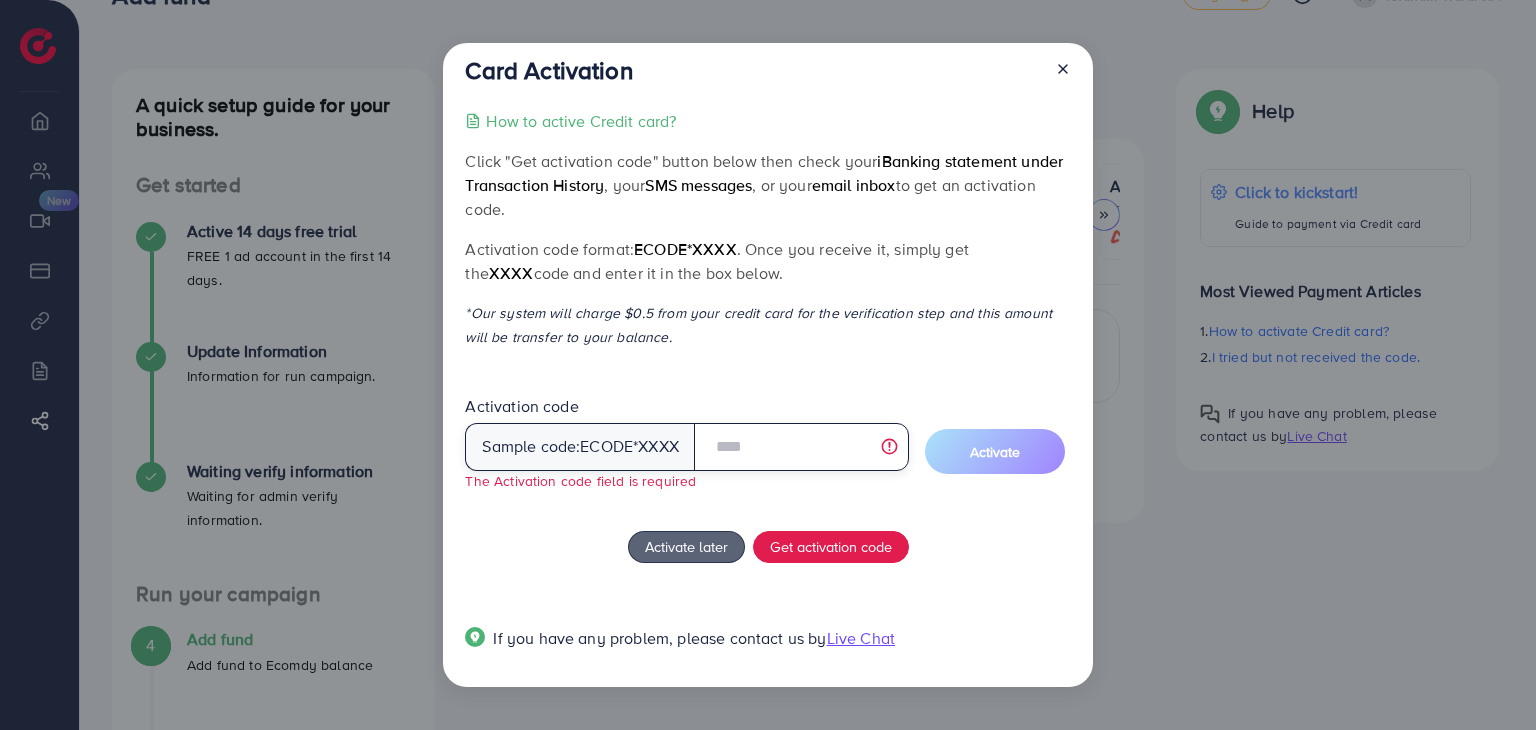 click at bounding box center [801, 447] 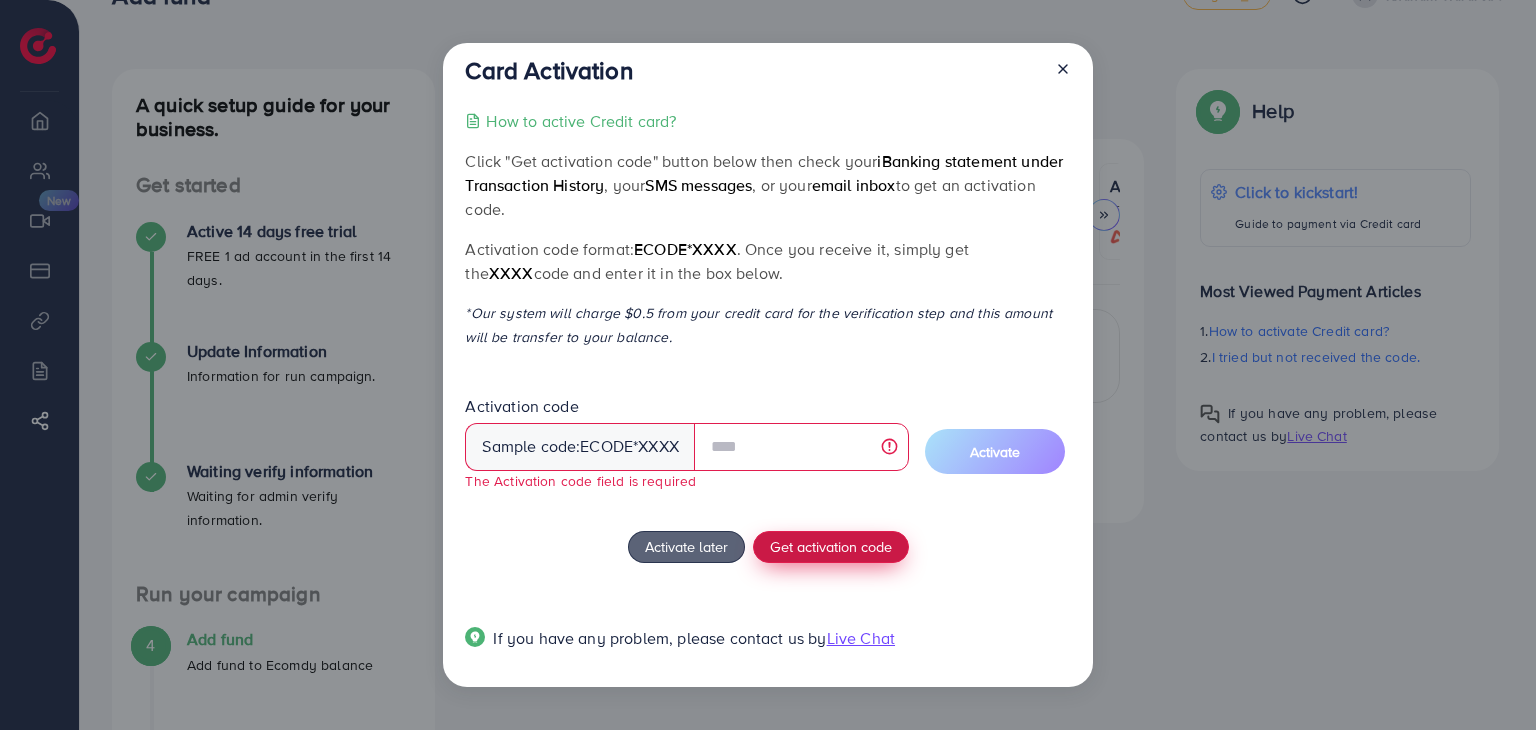 click on "Get activation code" at bounding box center [831, 546] 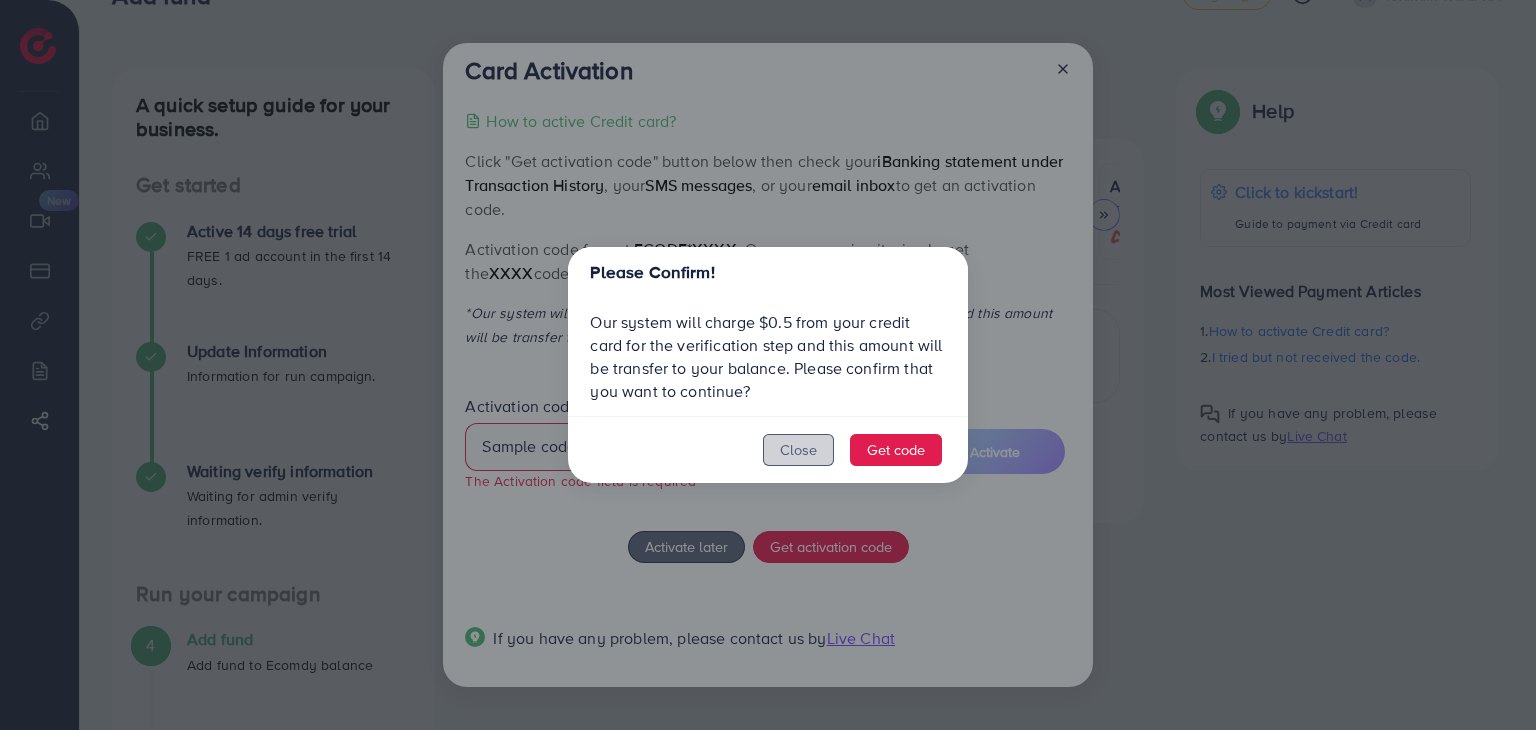 click on "Close" at bounding box center [798, 450] 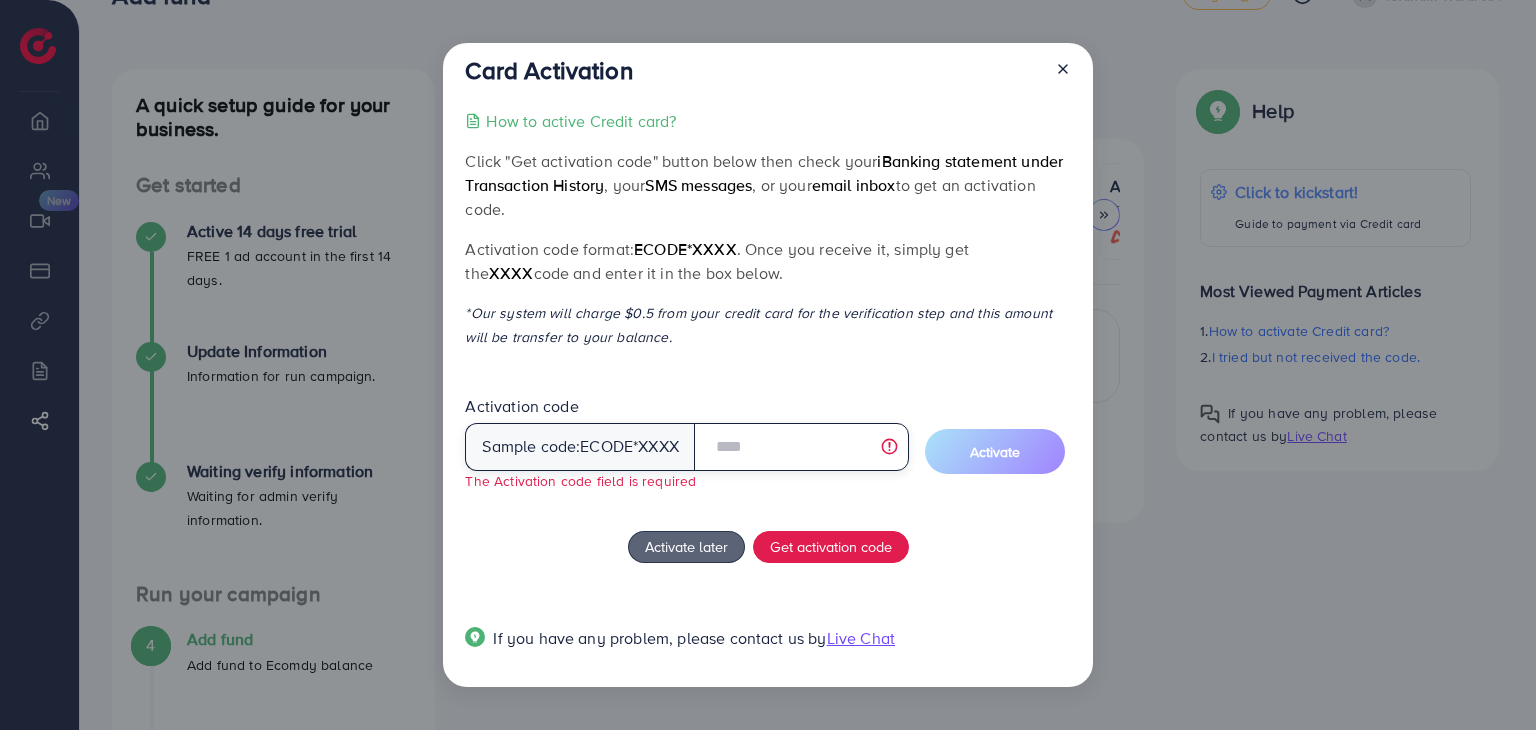 click at bounding box center (801, 447) 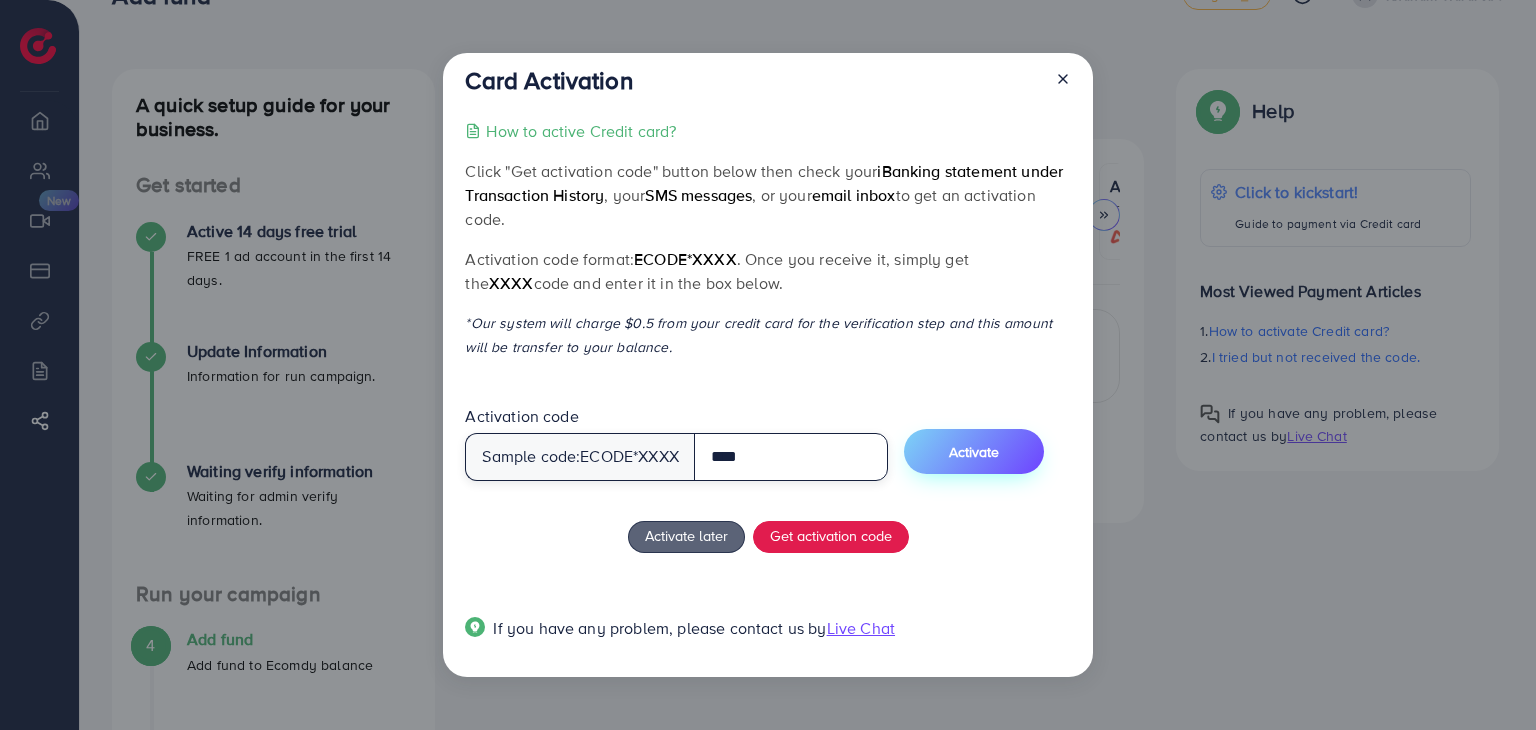type on "****" 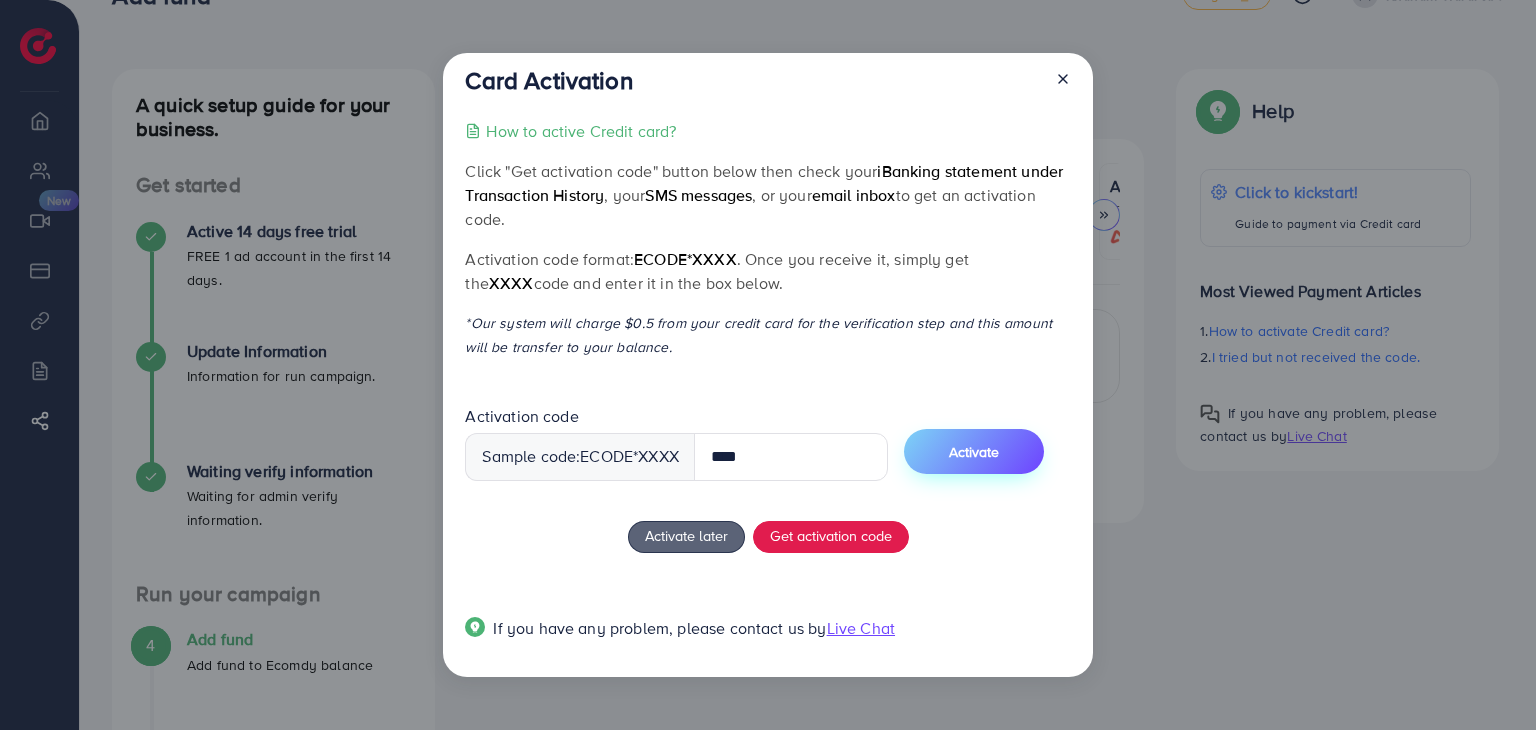 click on "Activate" at bounding box center [974, 452] 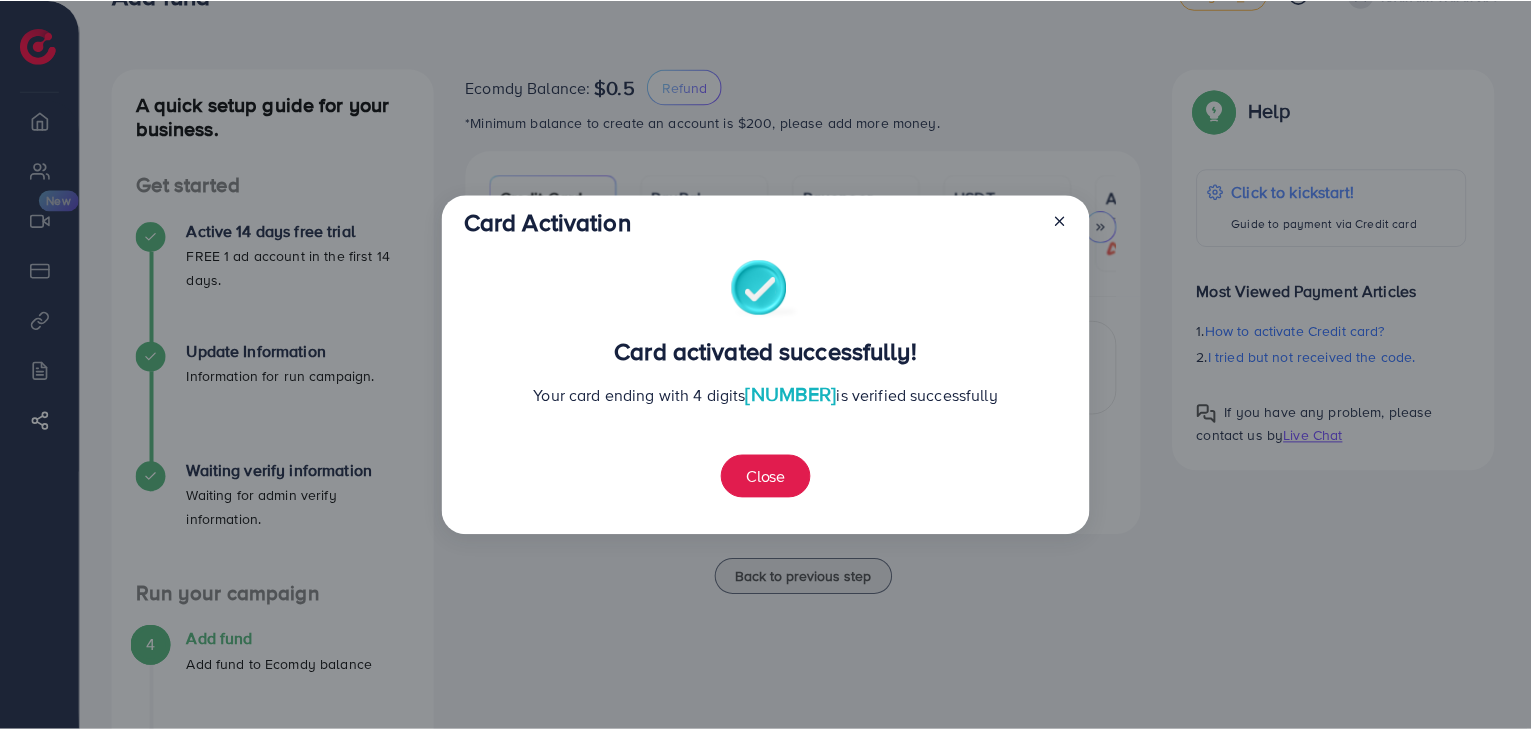 scroll, scrollTop: 56, scrollLeft: 0, axis: vertical 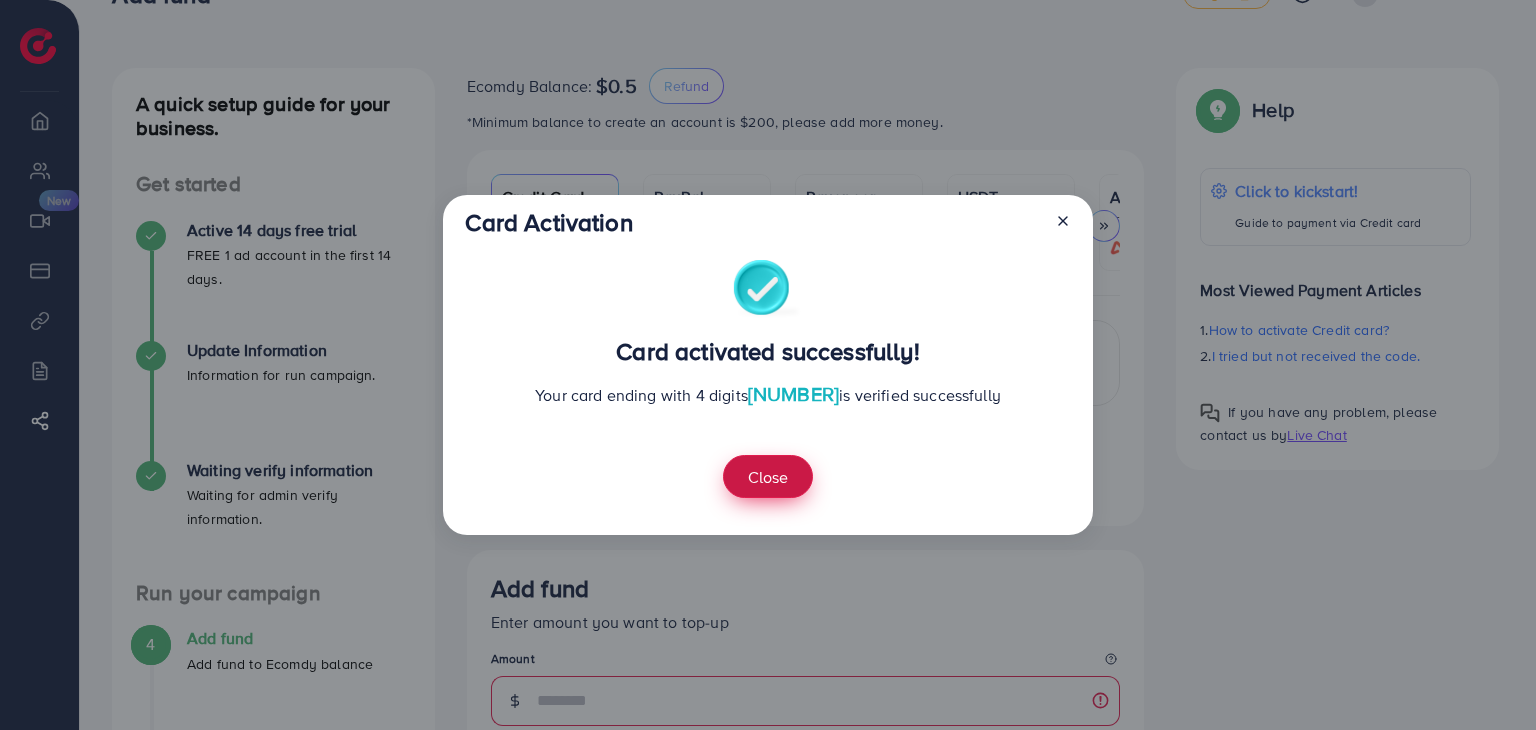click on "Close" at bounding box center [768, 476] 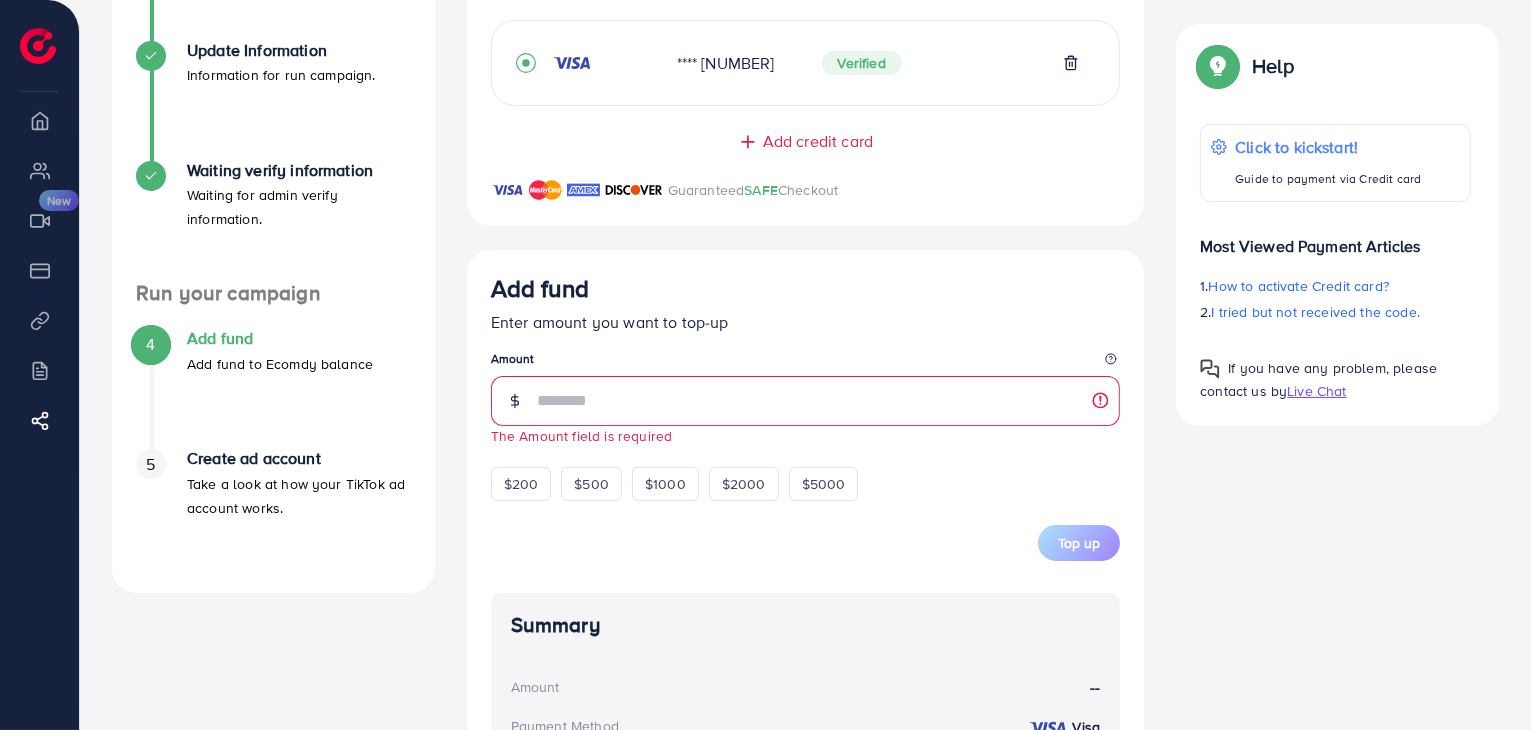 scroll, scrollTop: 384, scrollLeft: 0, axis: vertical 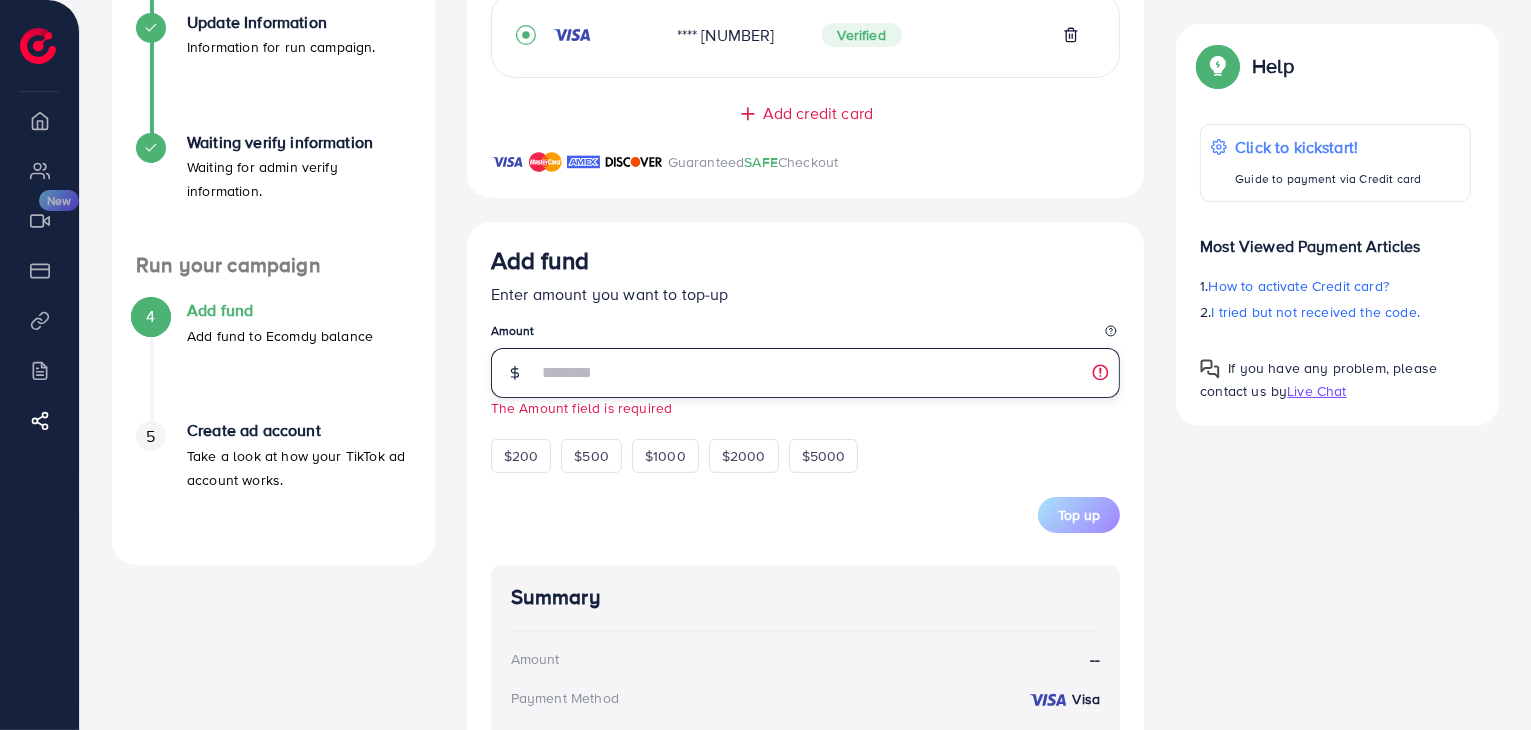click at bounding box center (829, 373) 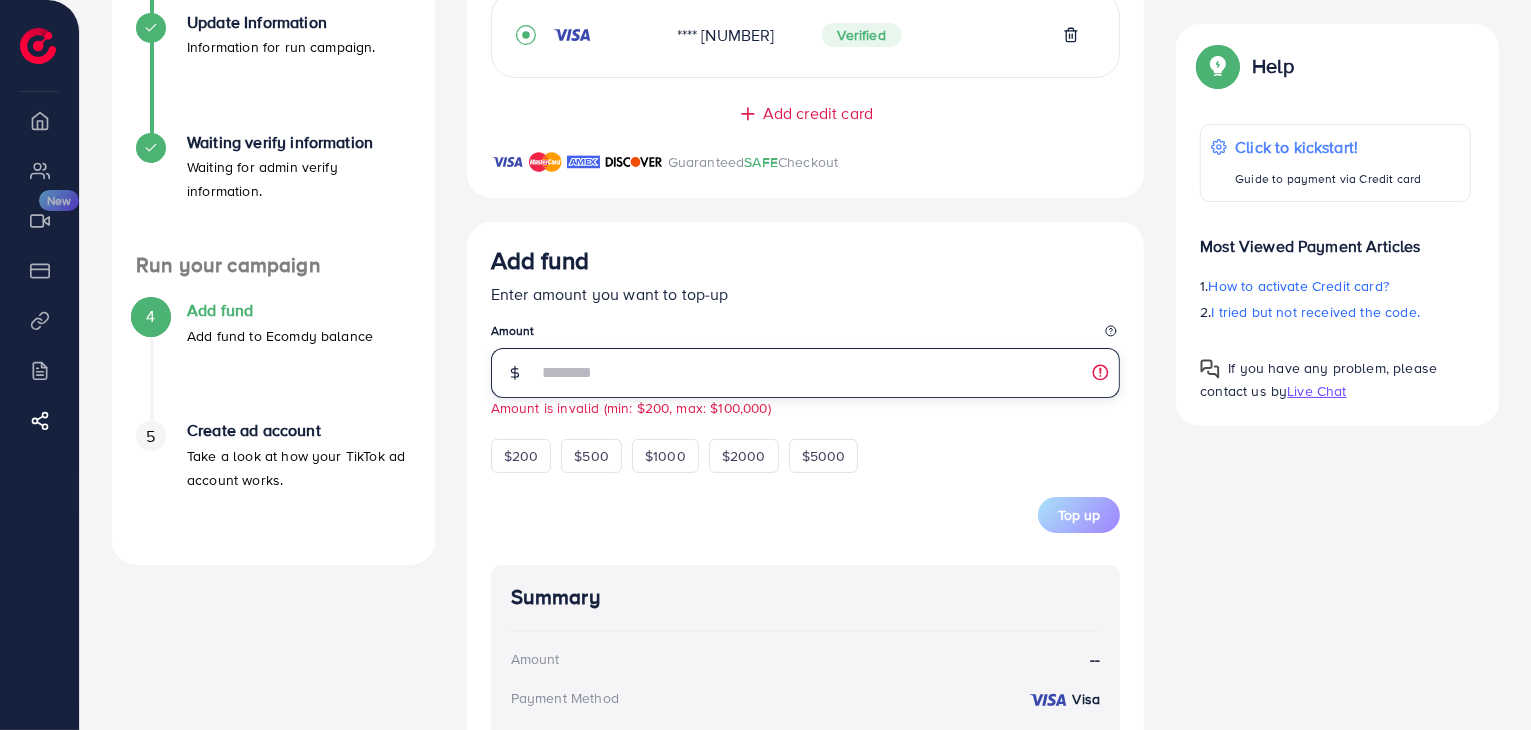 type on "**" 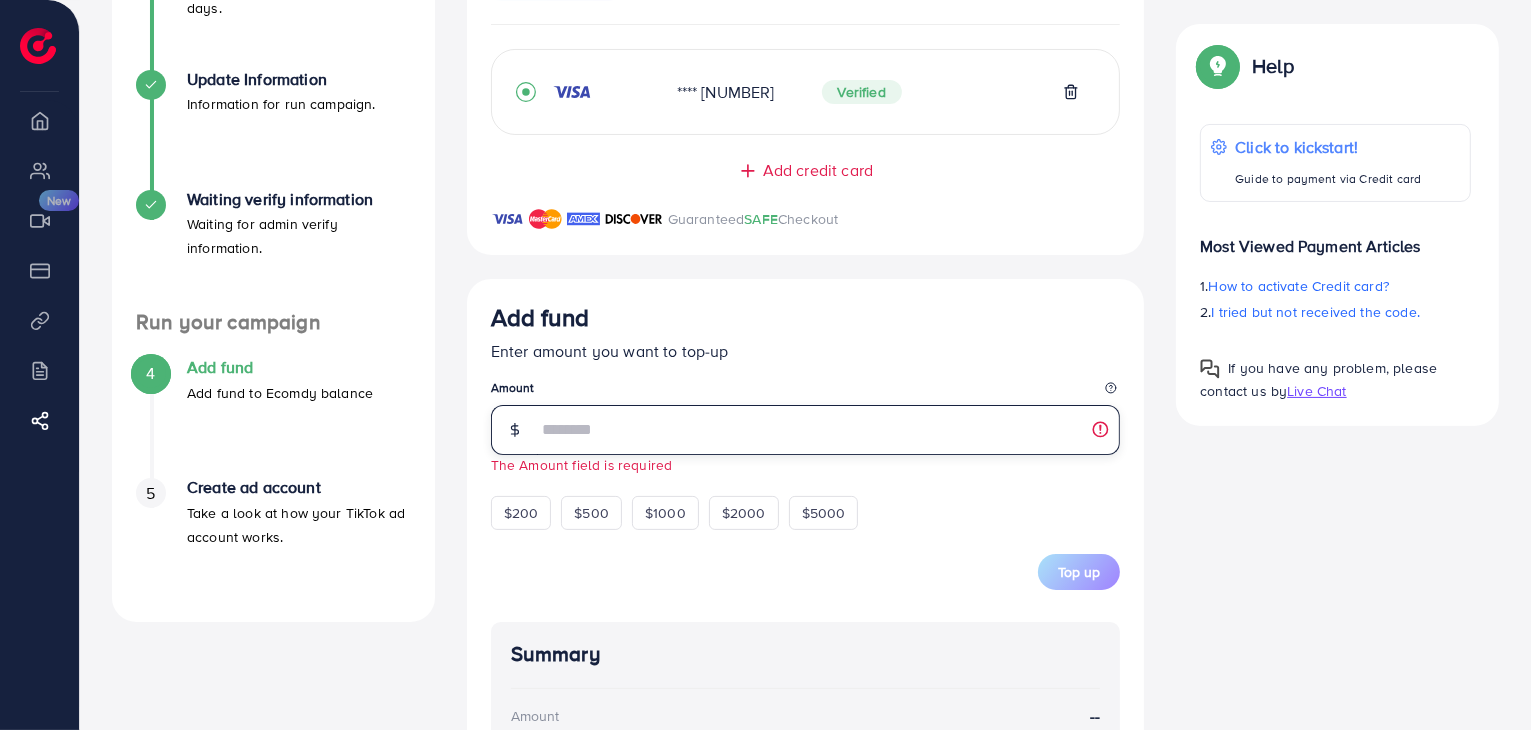 scroll, scrollTop: 340, scrollLeft: 0, axis: vertical 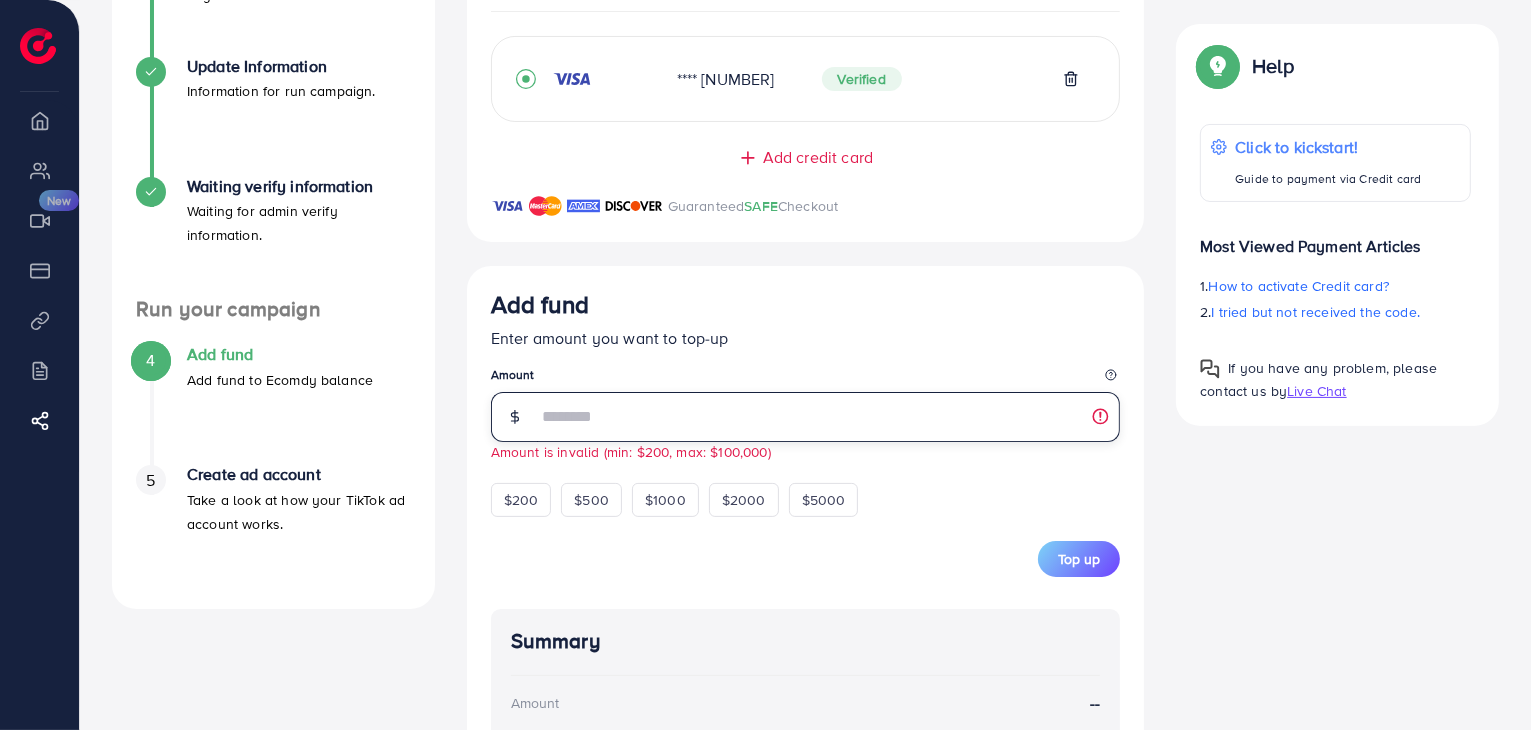 type on "*" 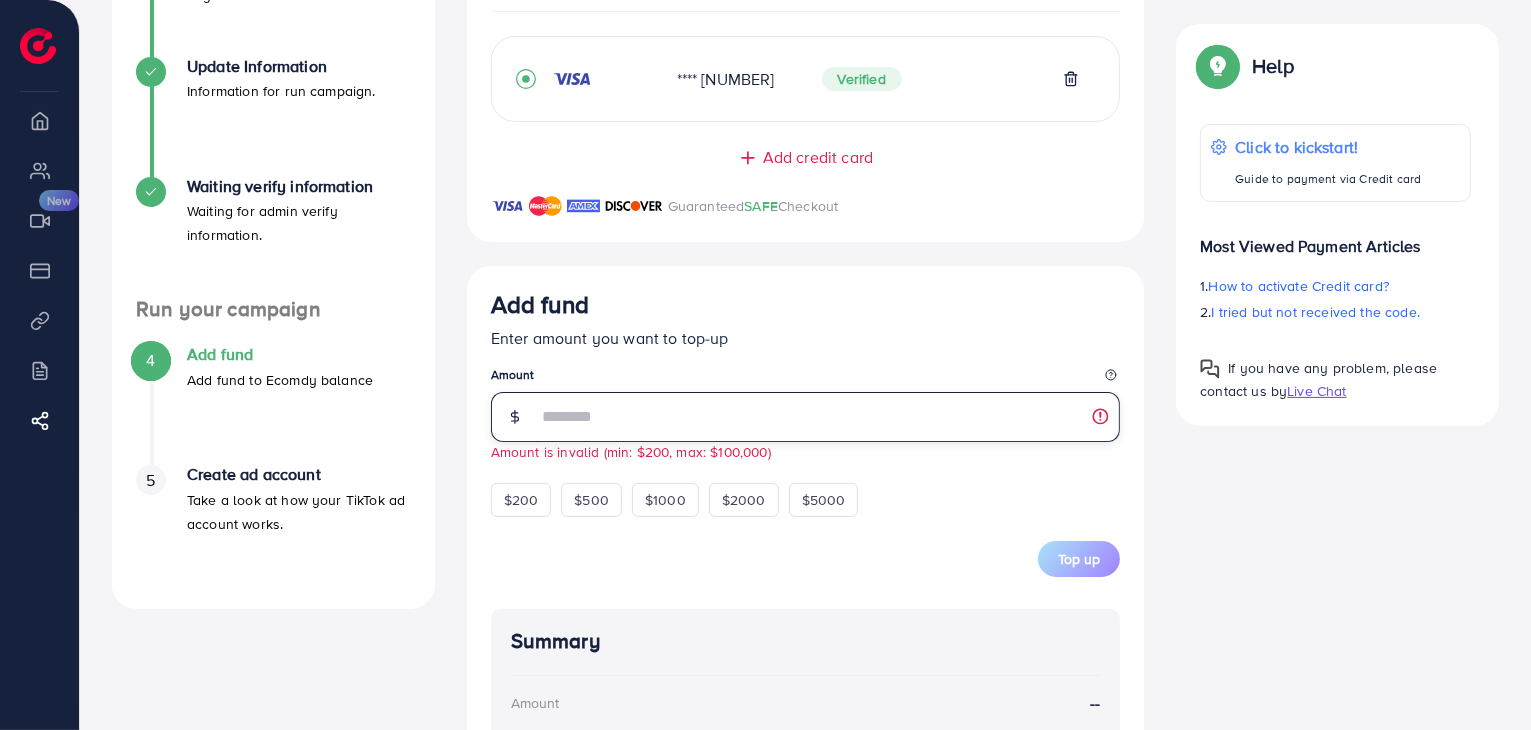 type 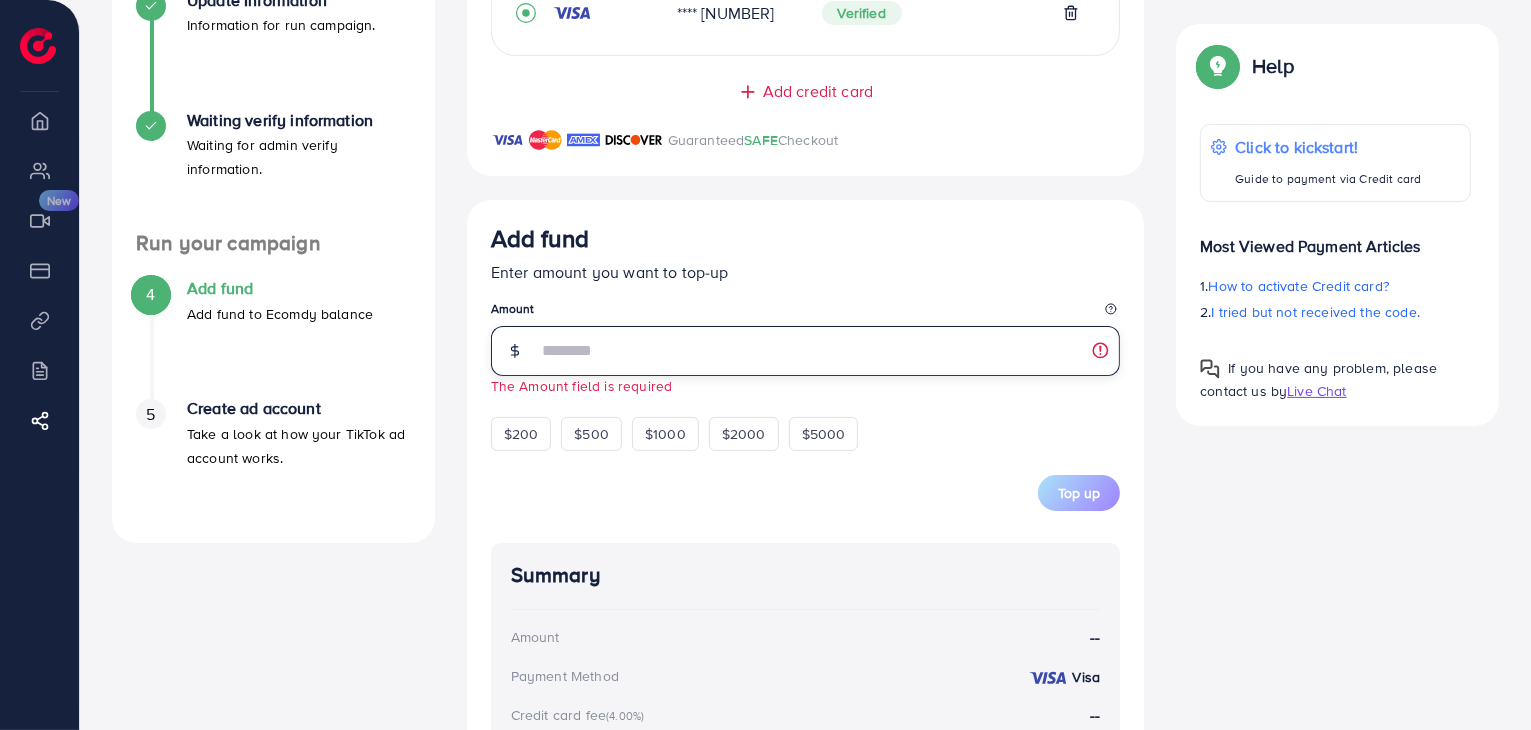 scroll, scrollTop: 407, scrollLeft: 0, axis: vertical 